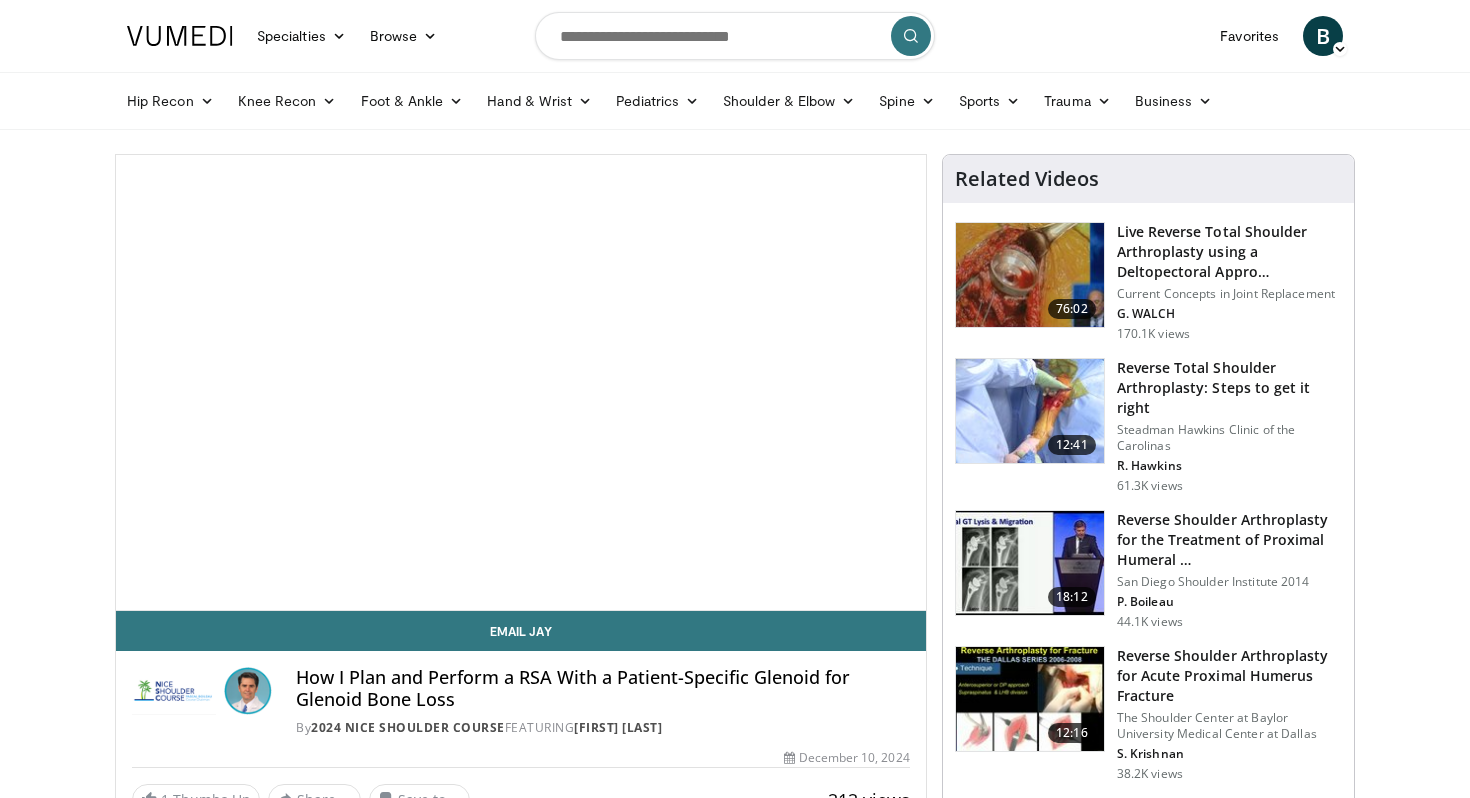 scroll, scrollTop: 0, scrollLeft: 0, axis: both 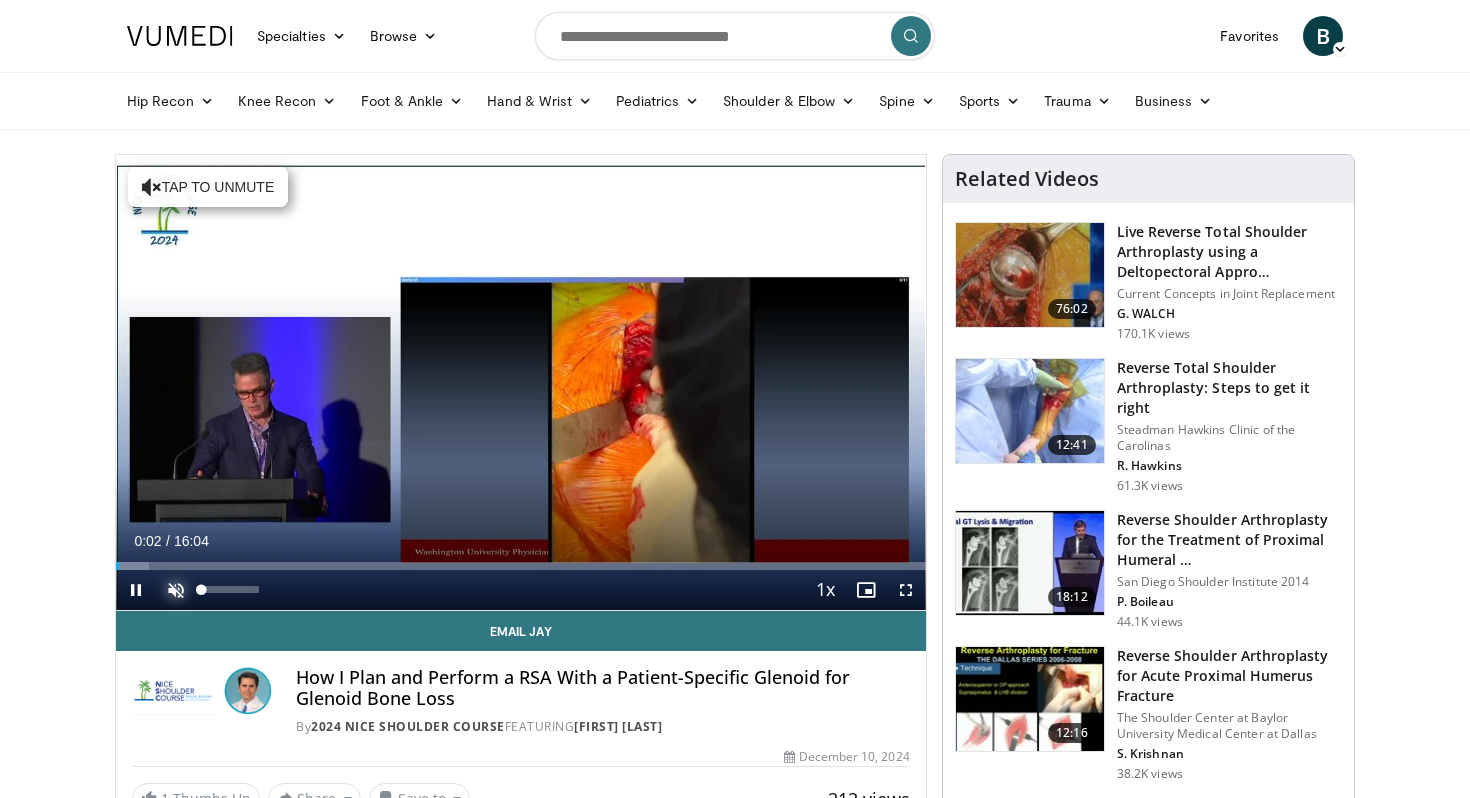 click at bounding box center [176, 590] 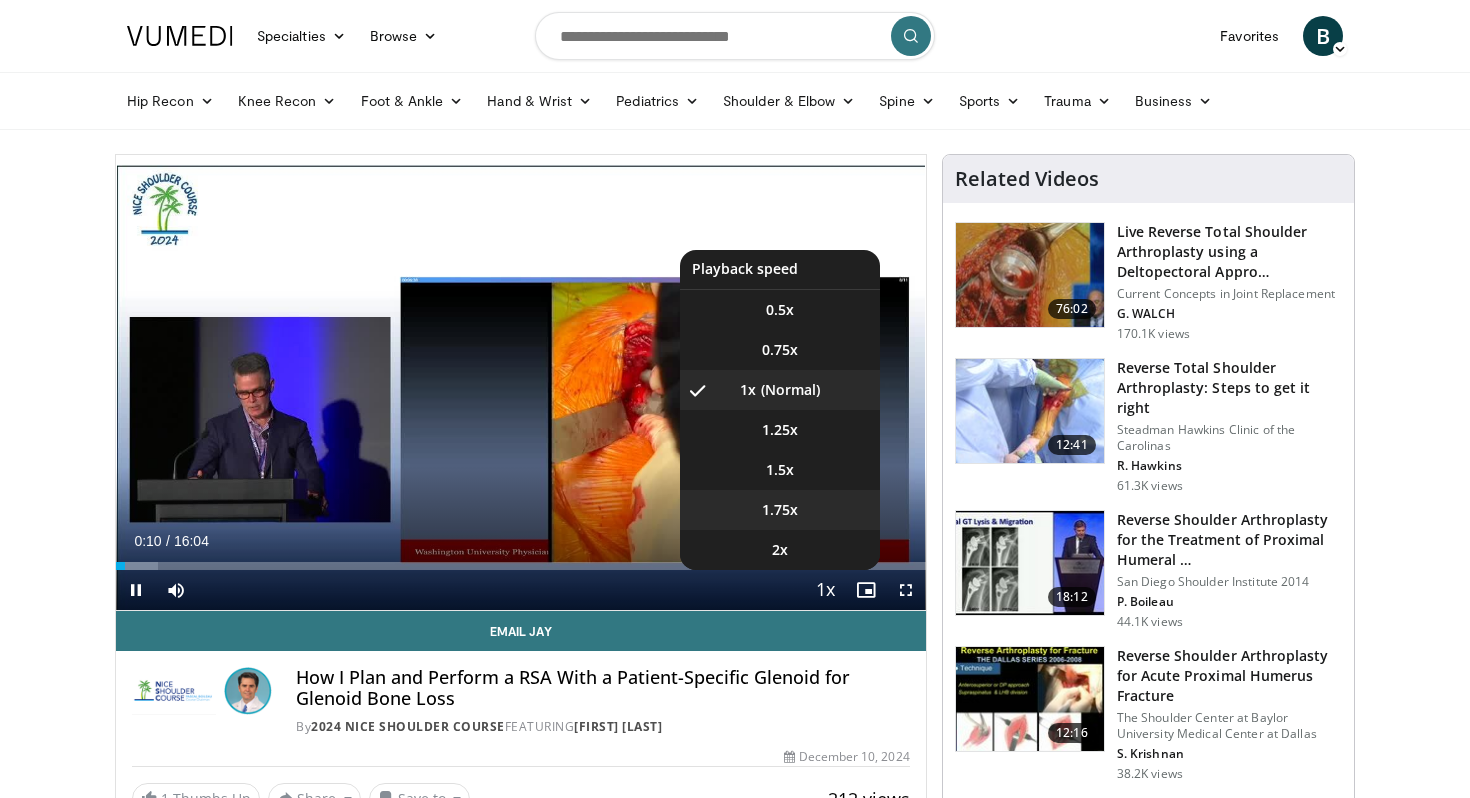 click on "1.75x" at bounding box center [780, 510] 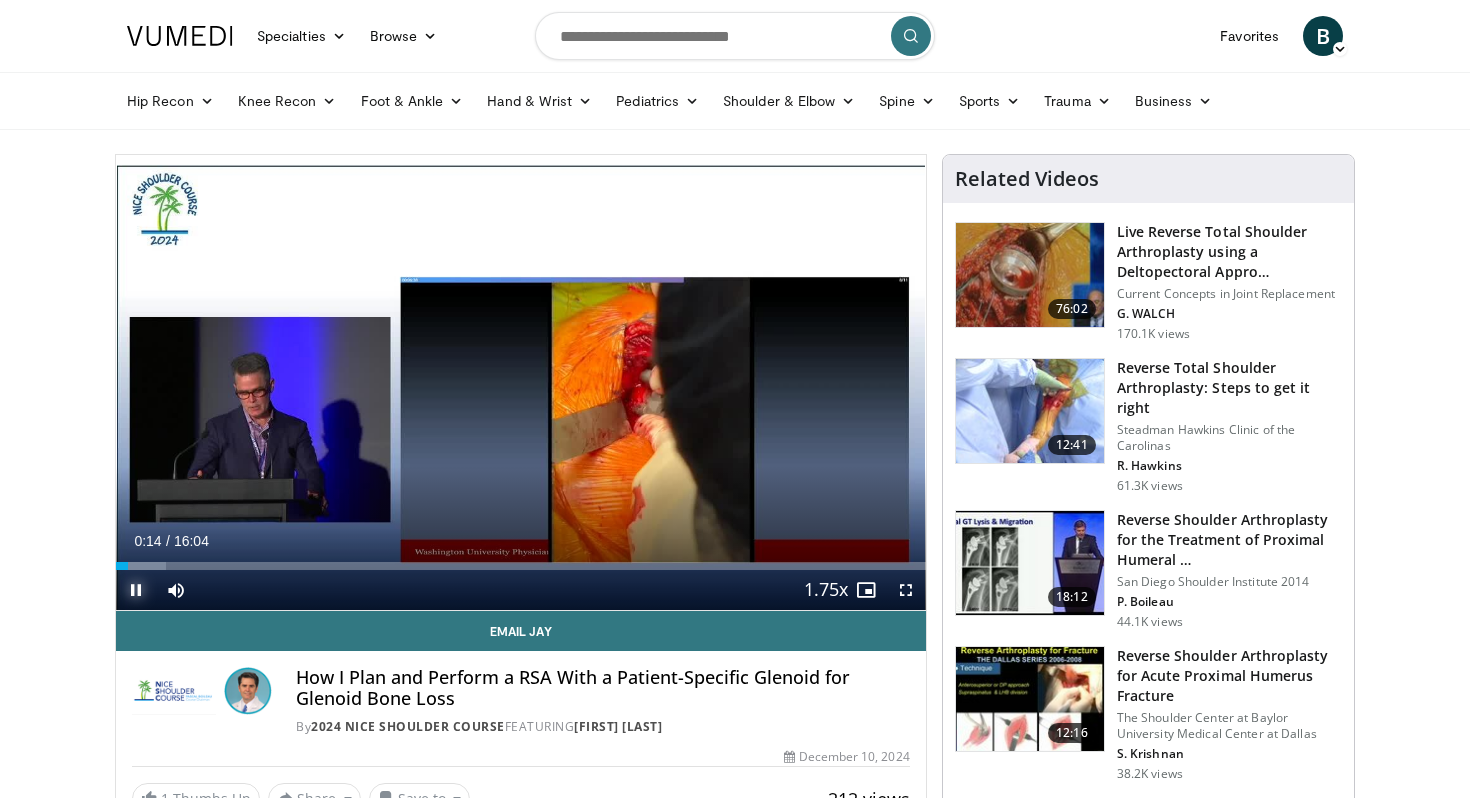 click at bounding box center (136, 590) 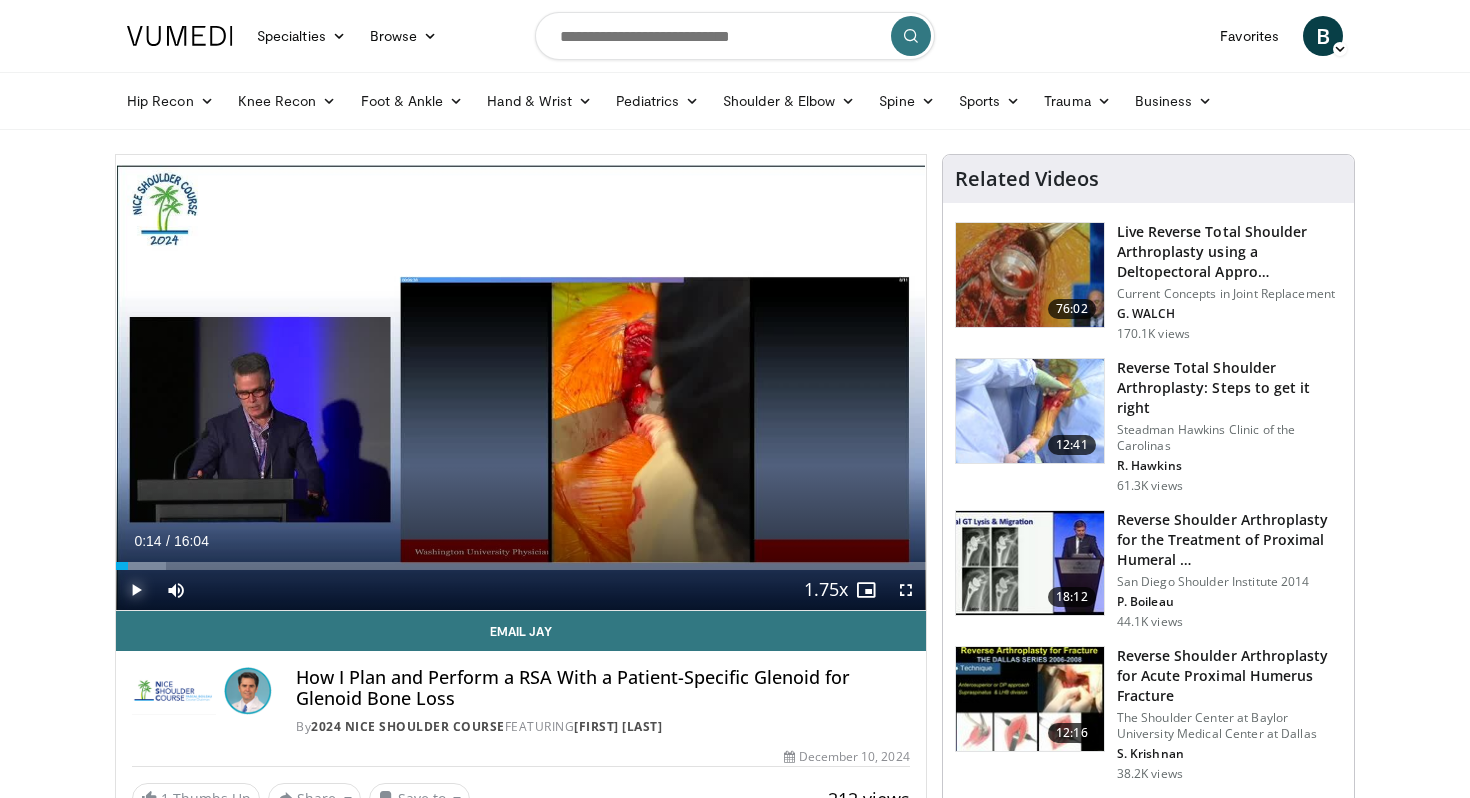 click at bounding box center (136, 590) 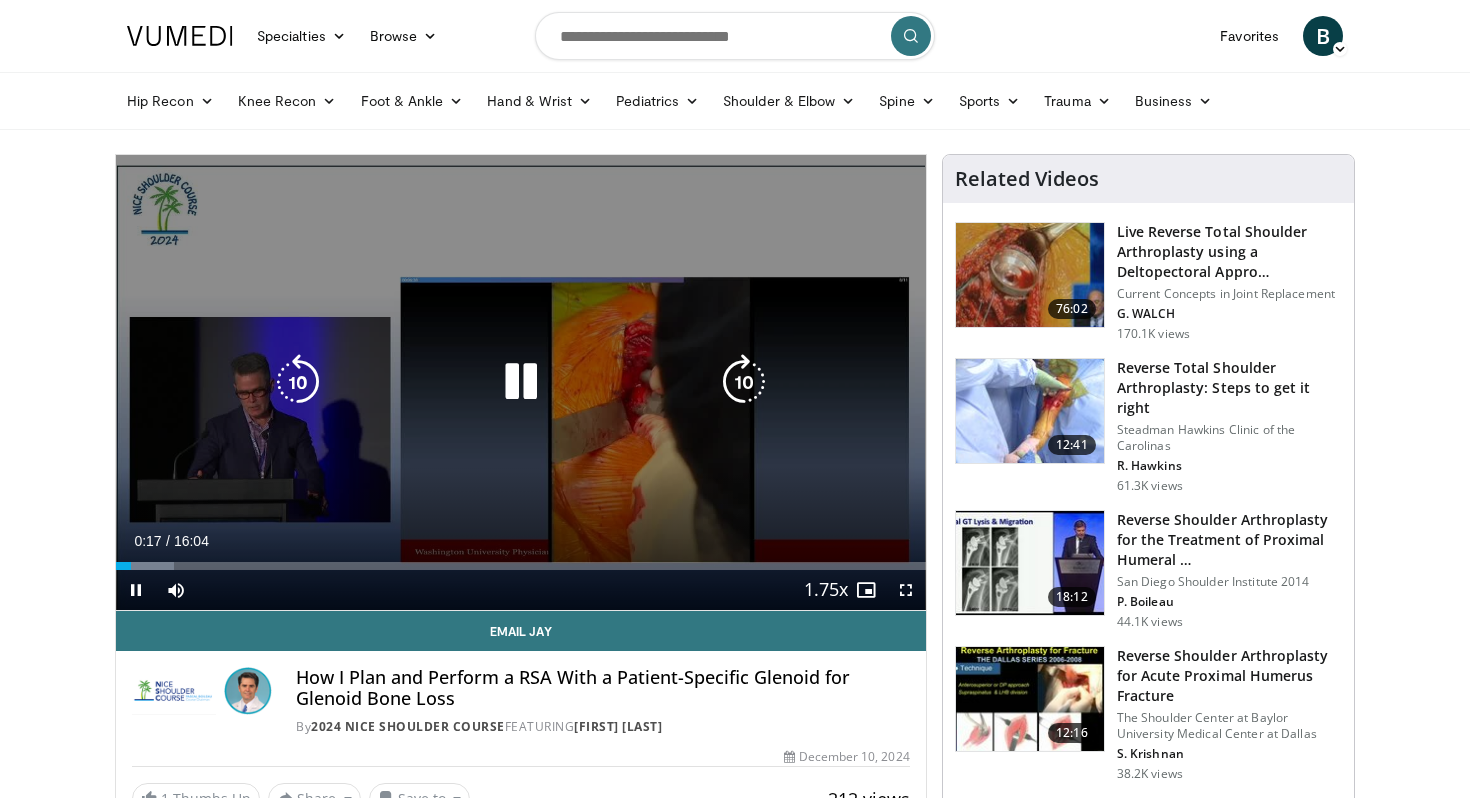 click at bounding box center [744, 382] 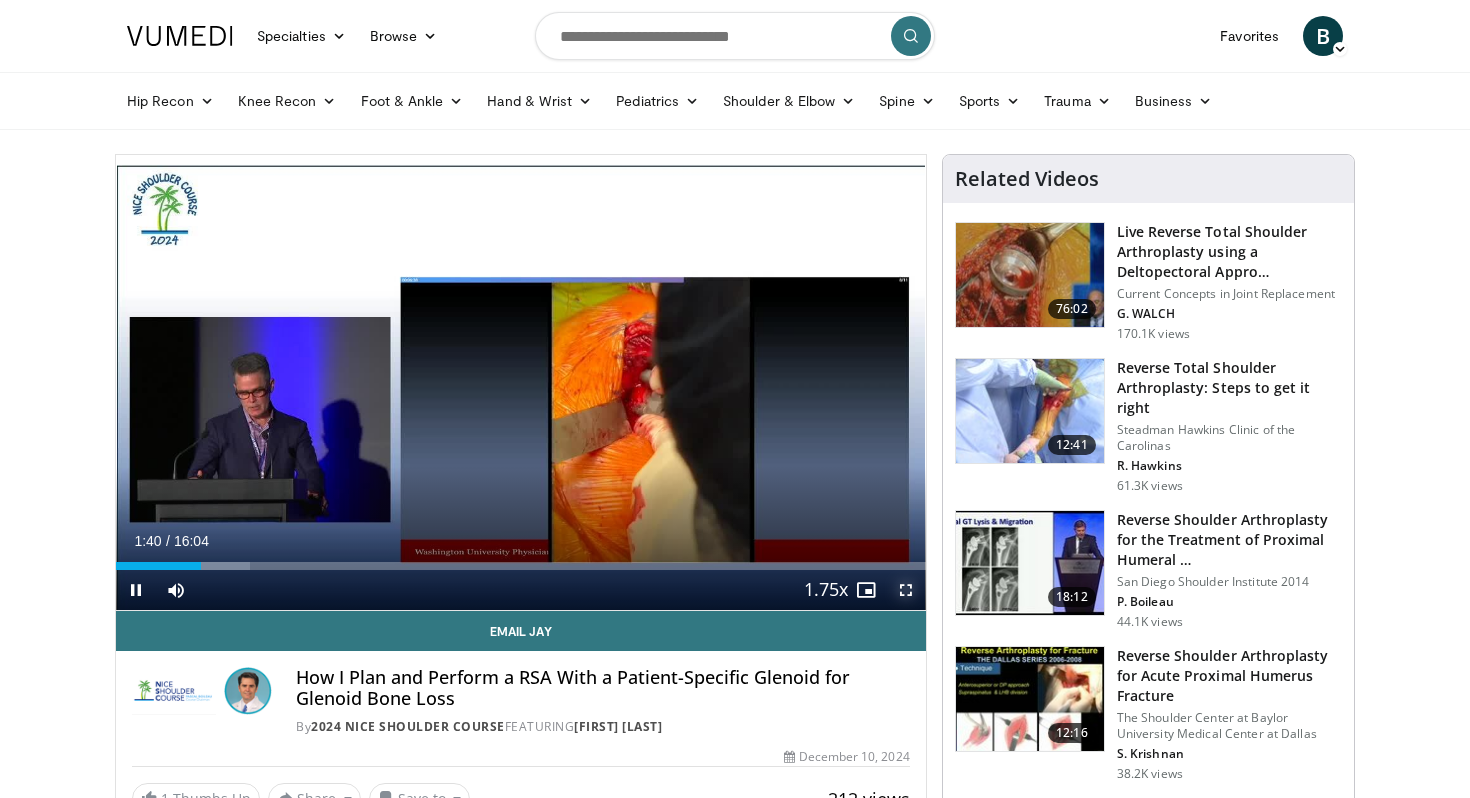 click at bounding box center (906, 590) 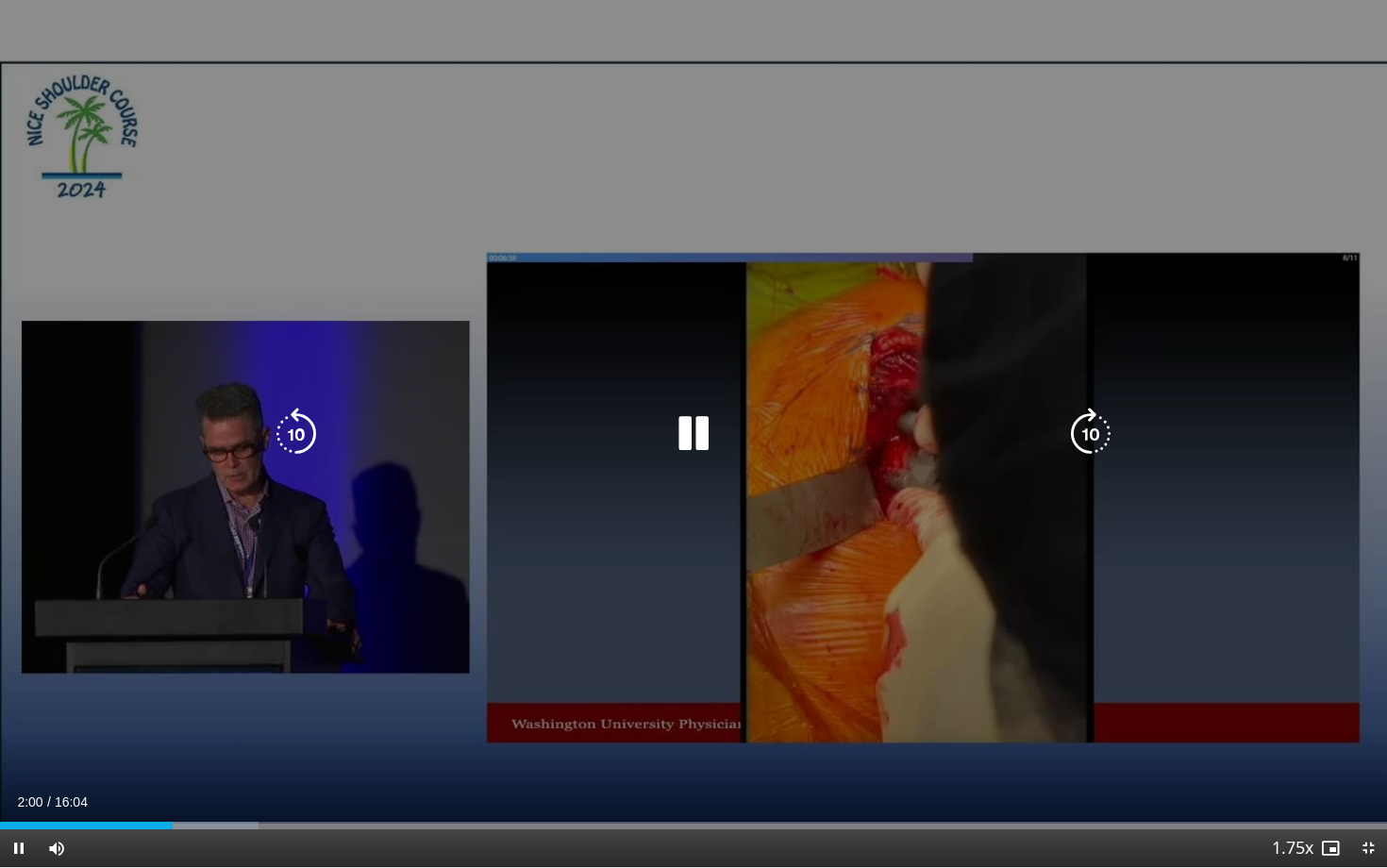 click at bounding box center [694, 434] 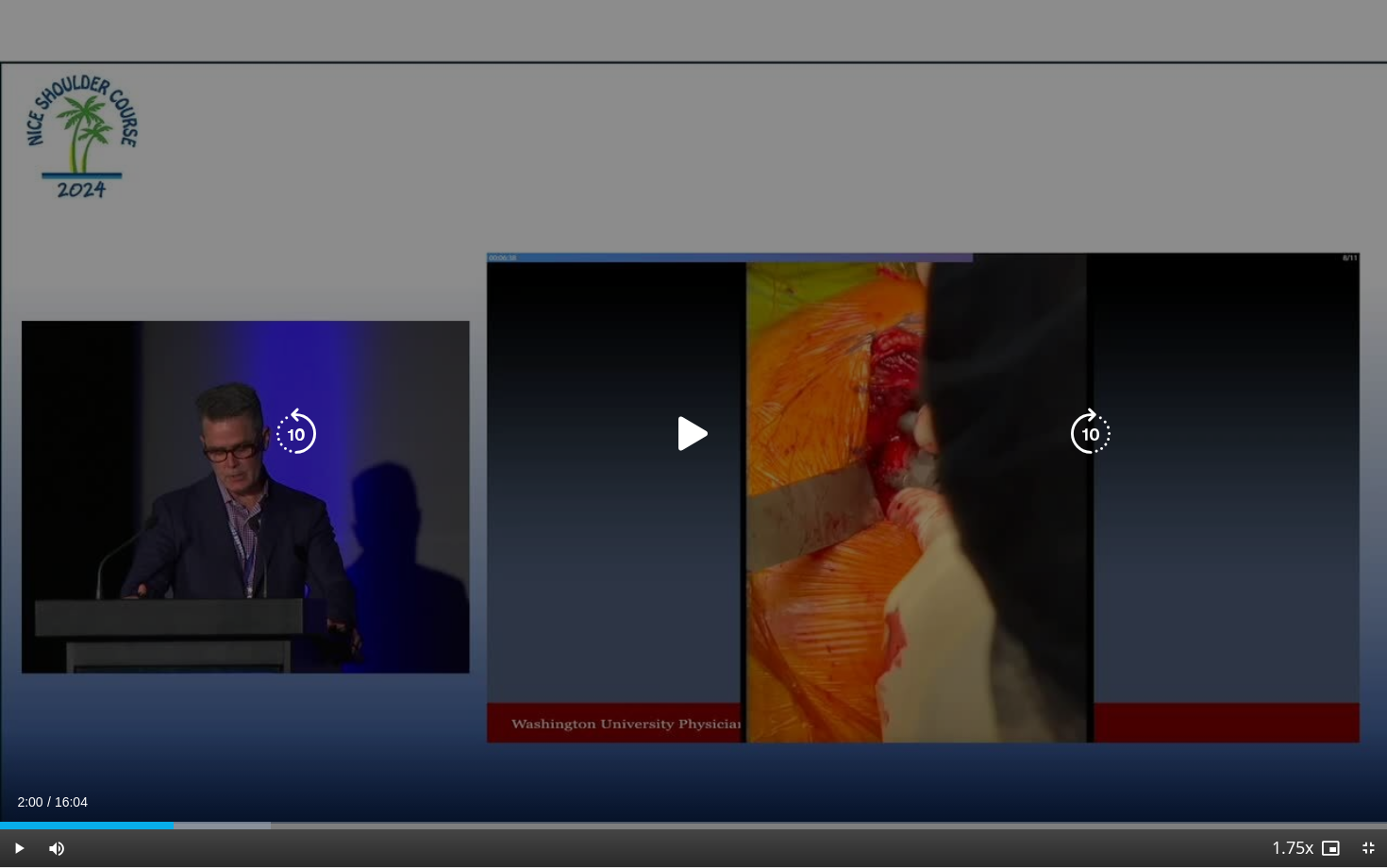 click at bounding box center (694, 434) 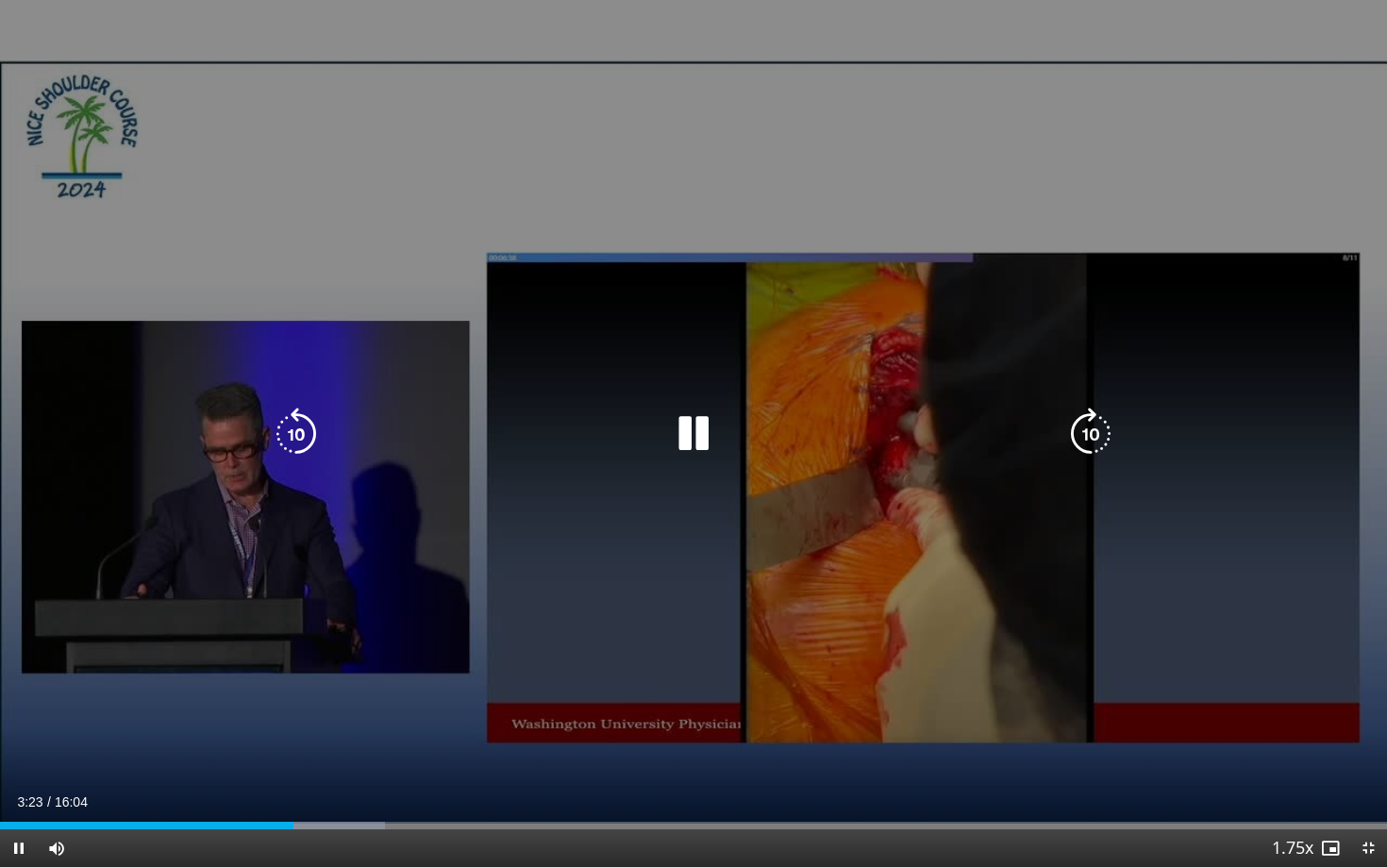 click at bounding box center (296, 434) 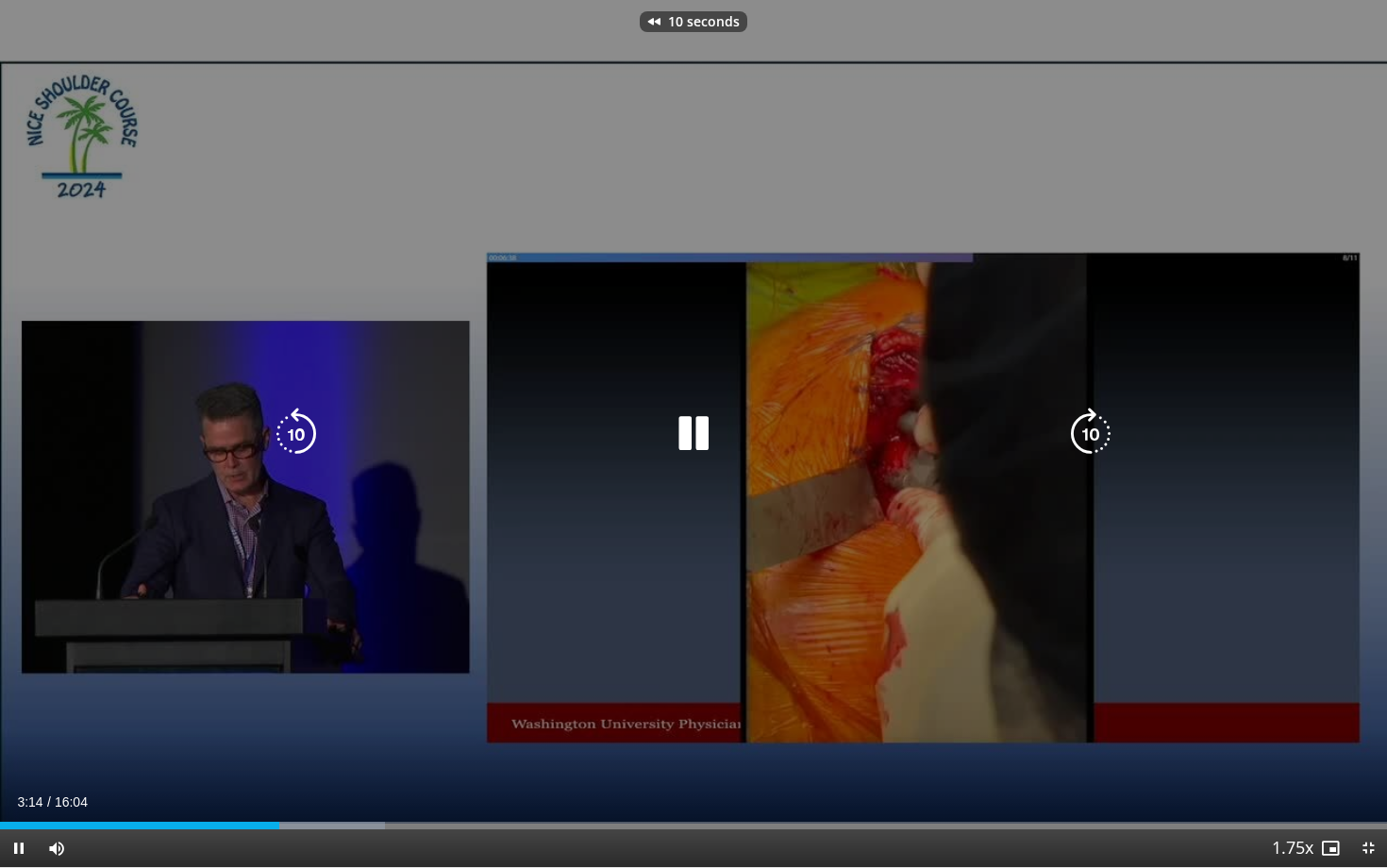 click at bounding box center [296, 434] 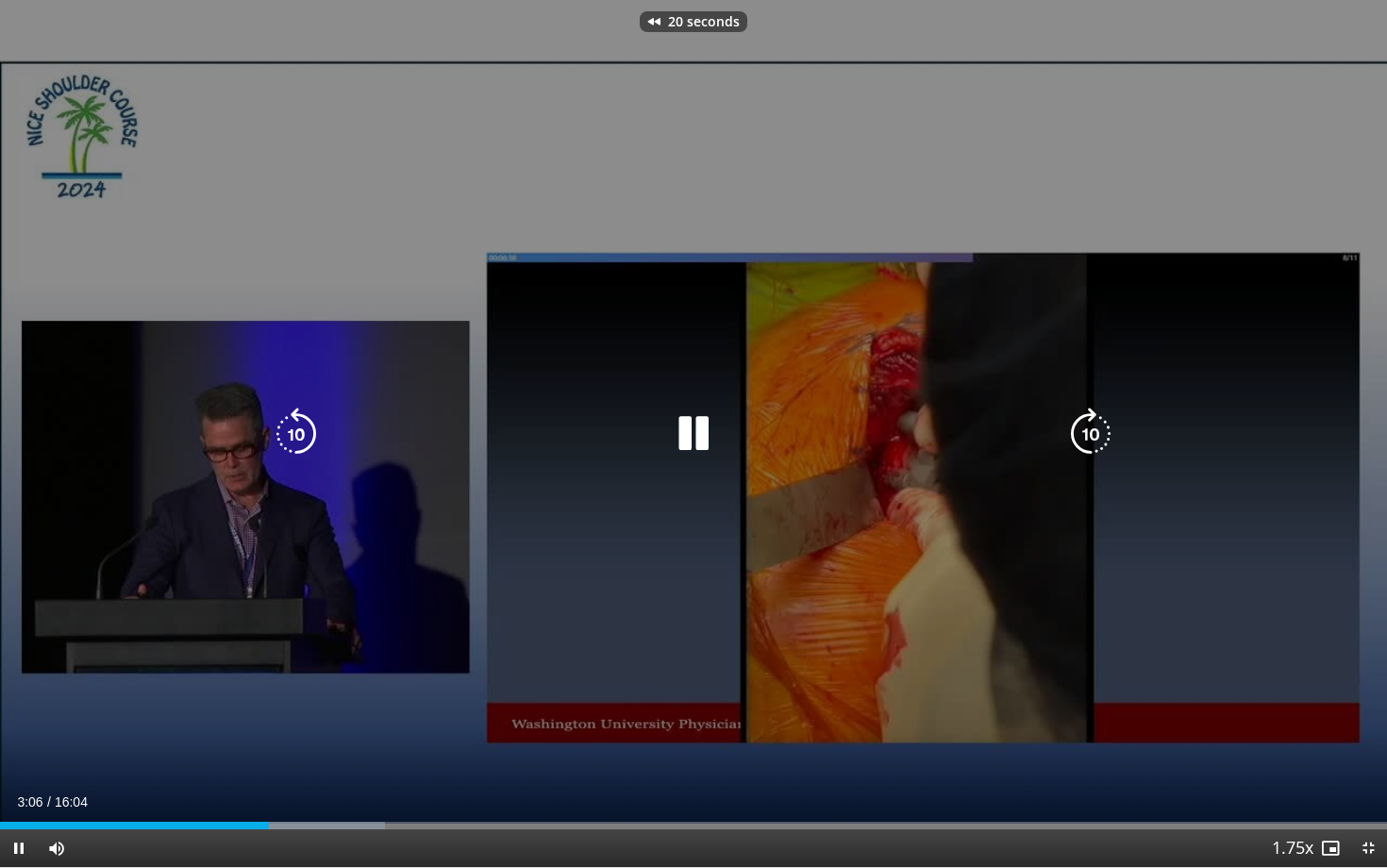 click at bounding box center (296, 434) 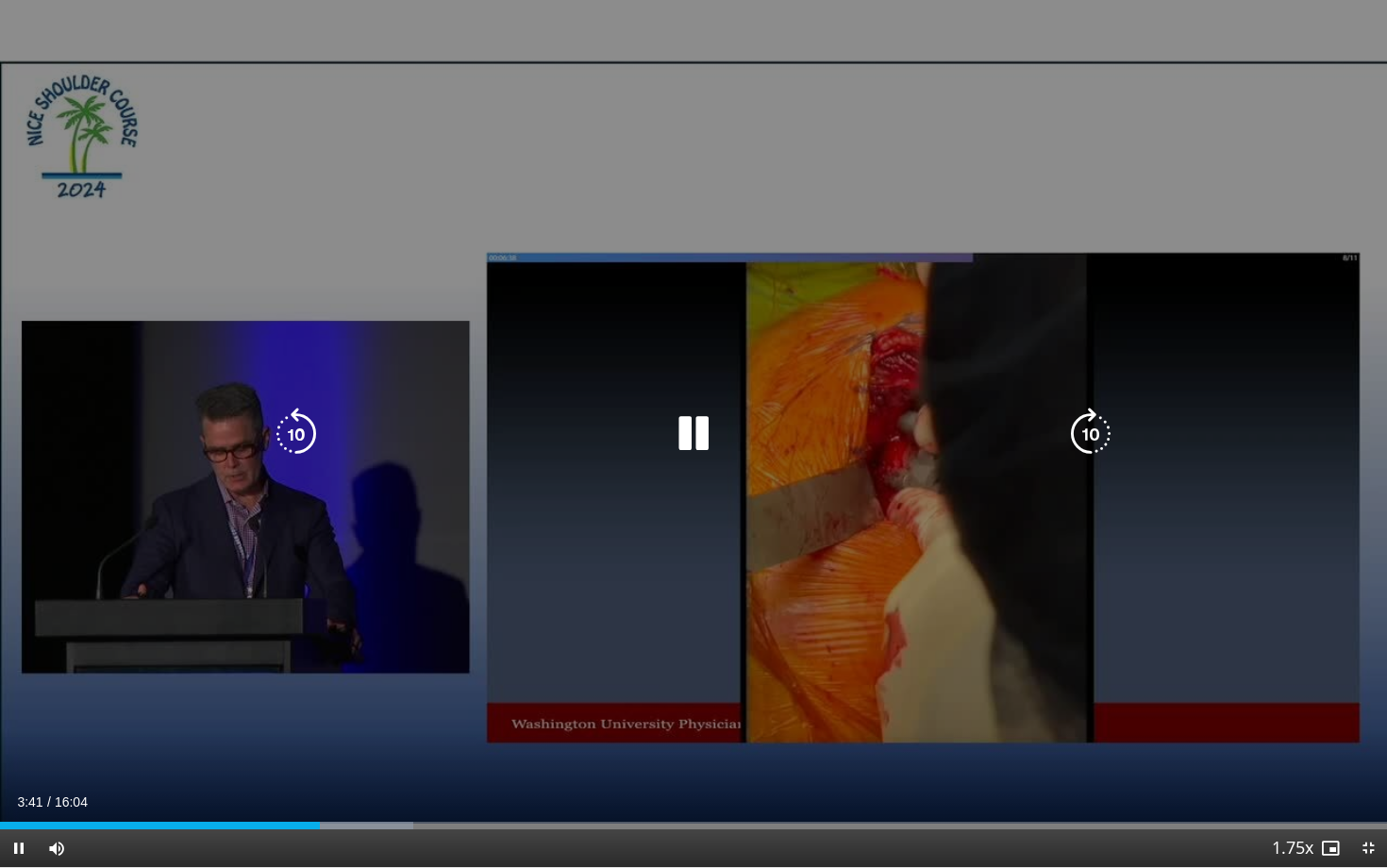 click at bounding box center (296, 434) 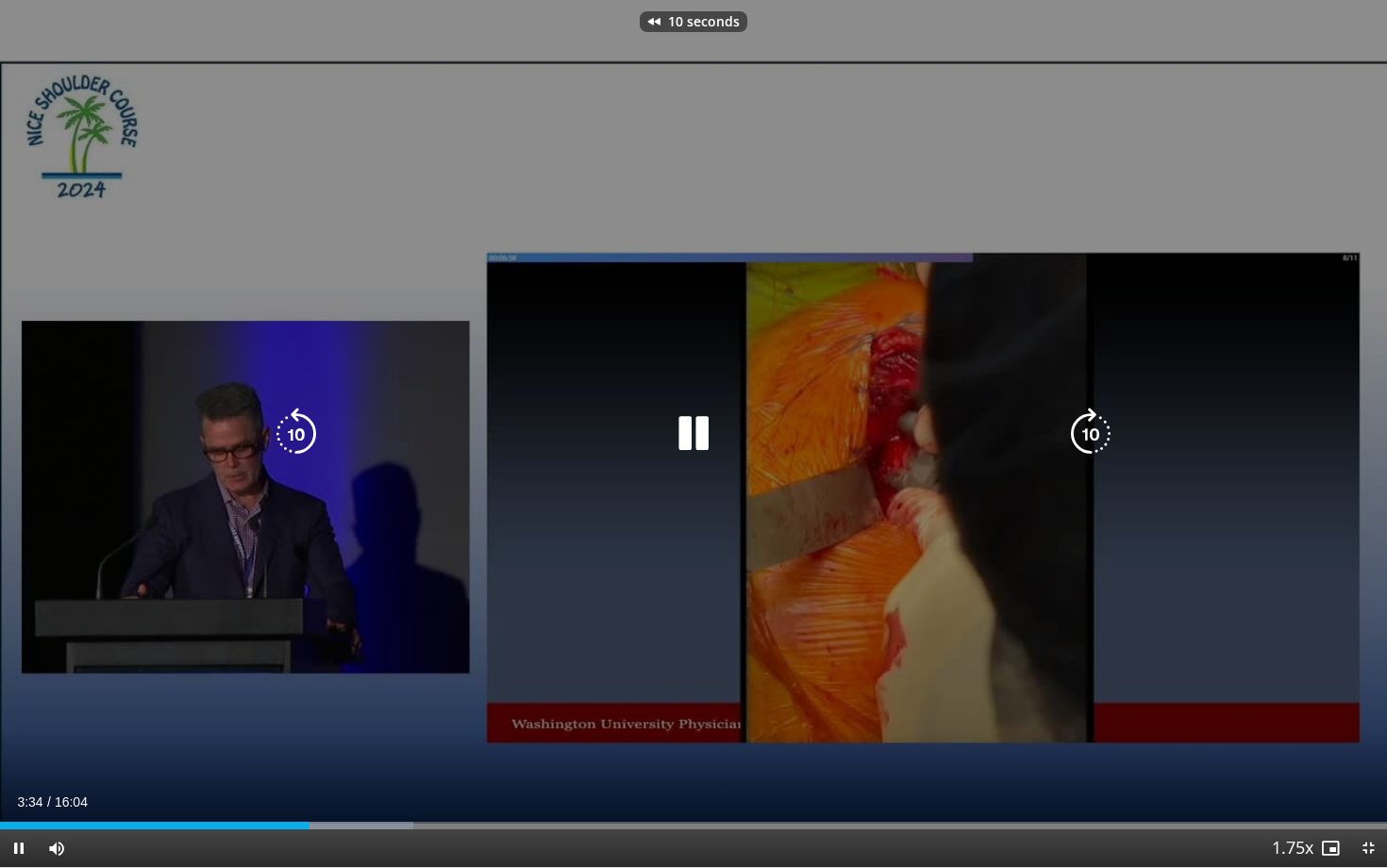 click at bounding box center (296, 434) 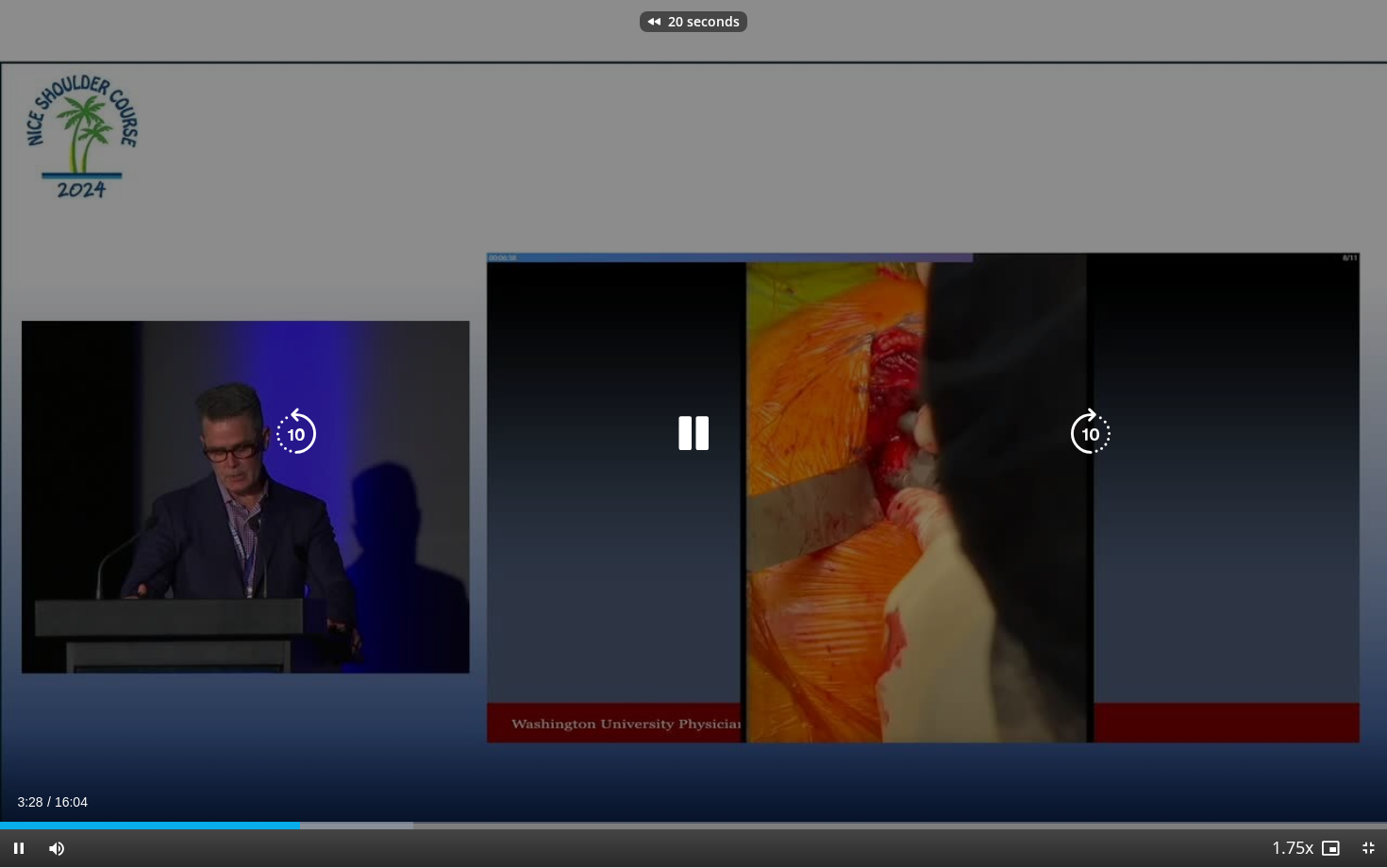 click at bounding box center (296, 434) 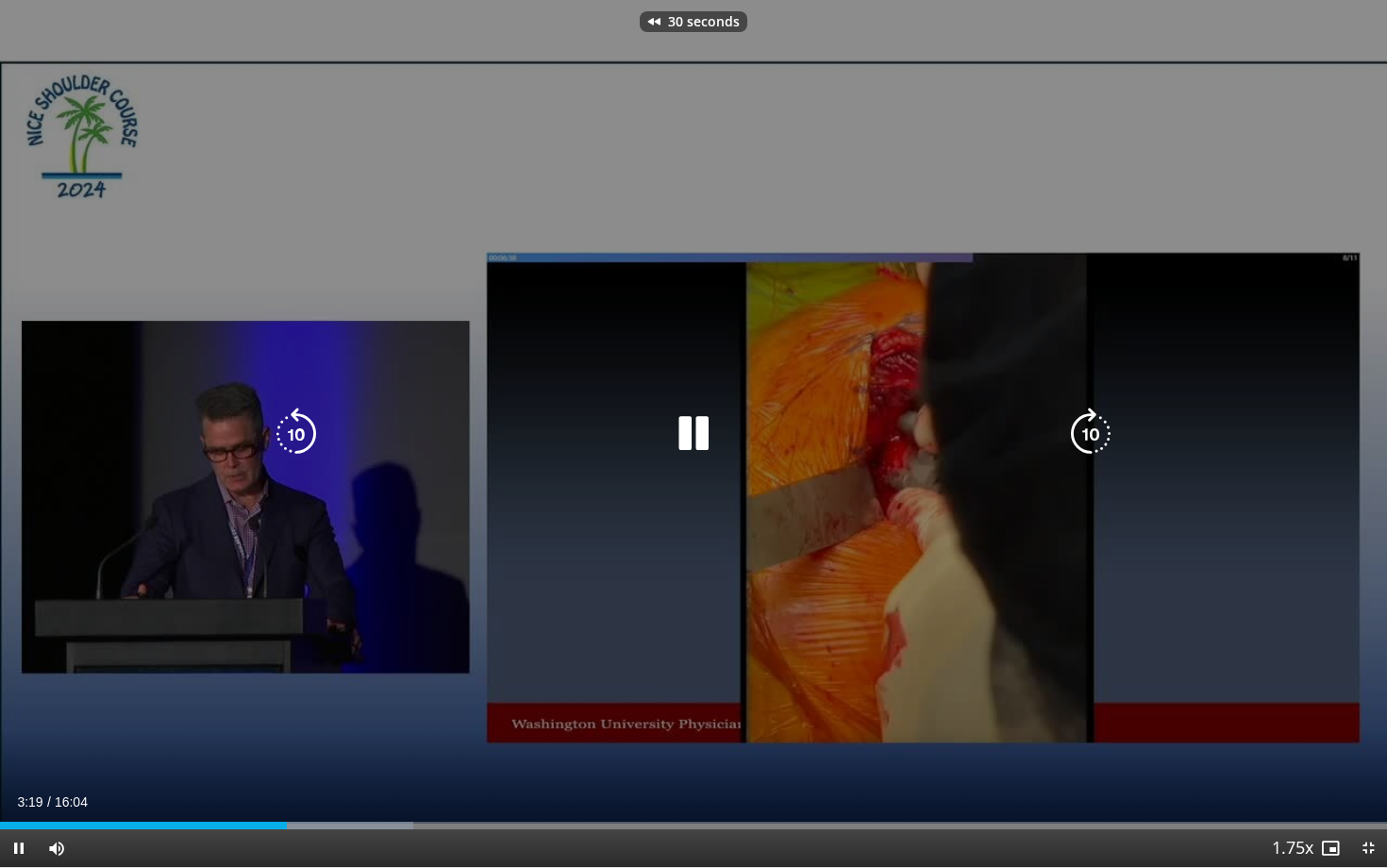 click at bounding box center [296, 434] 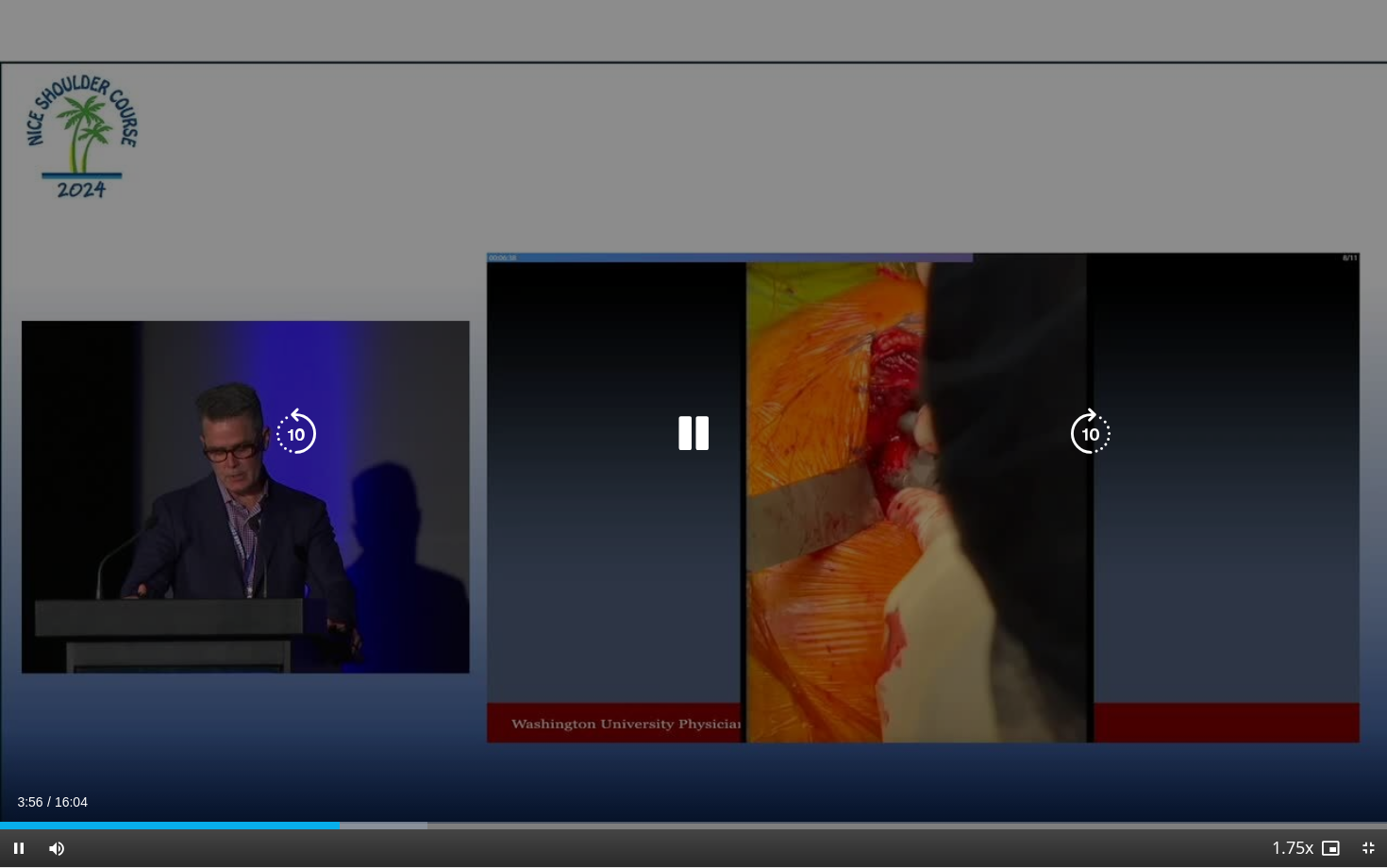 click at bounding box center (296, 434) 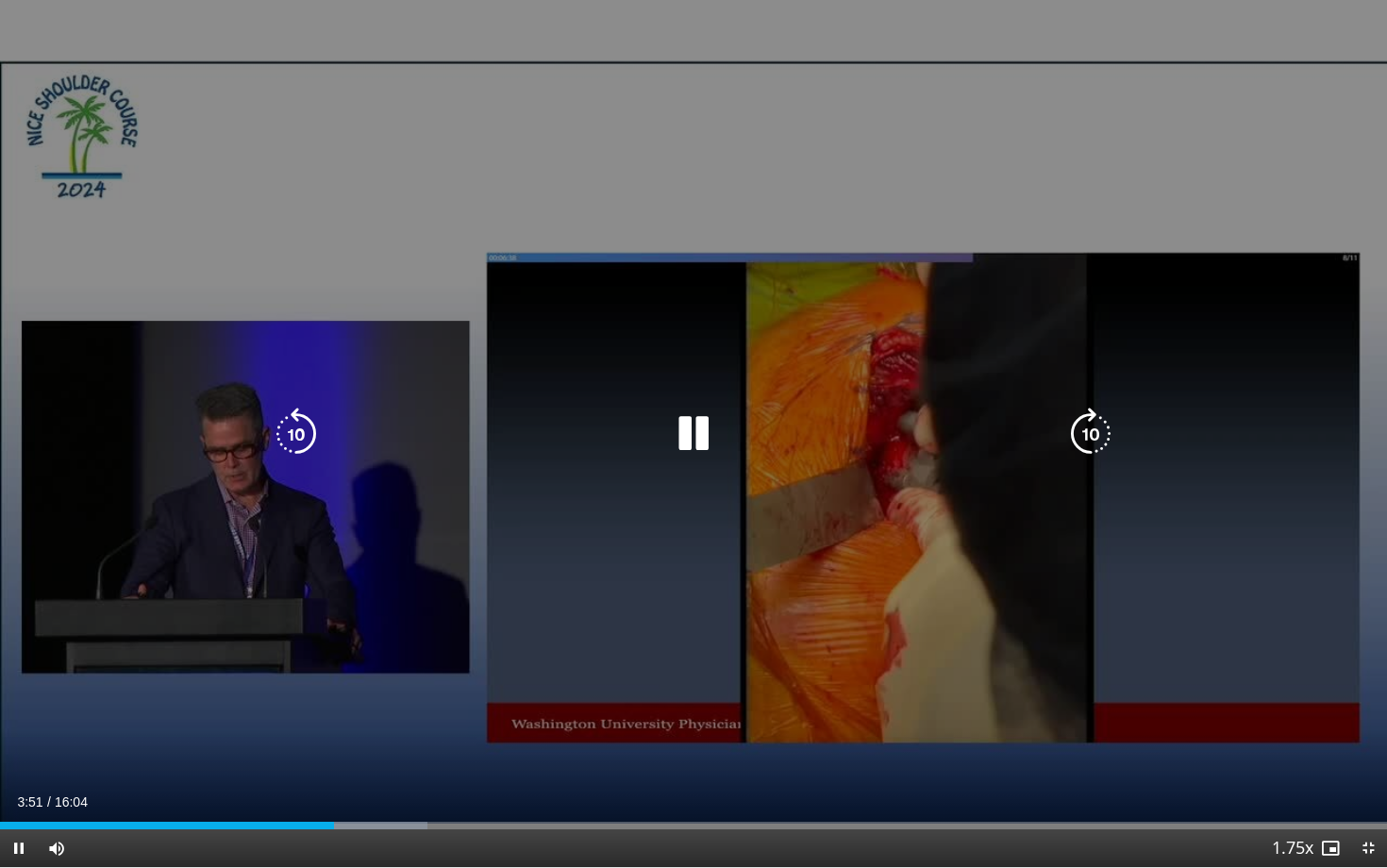 click at bounding box center [694, 434] 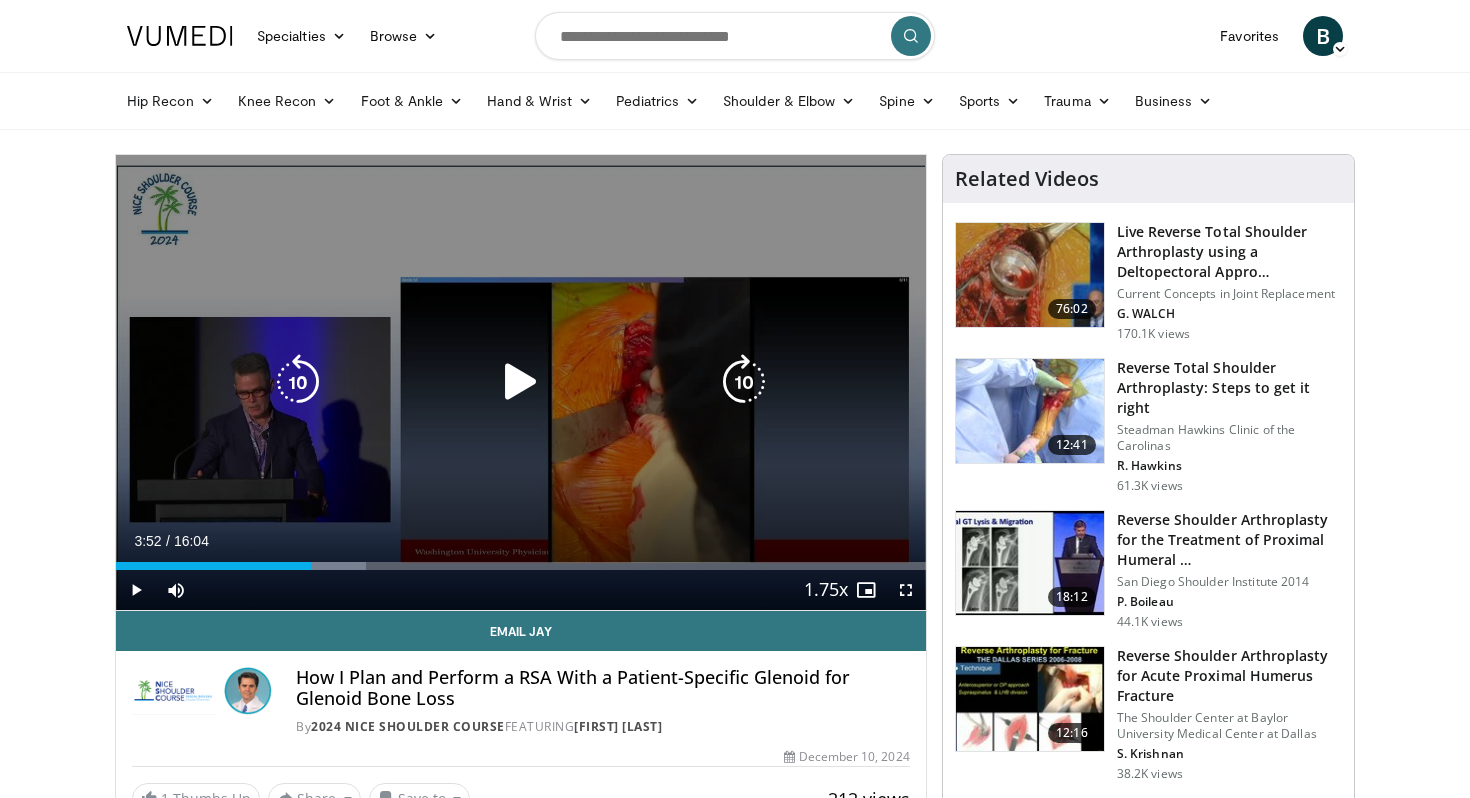 click at bounding box center [521, 382] 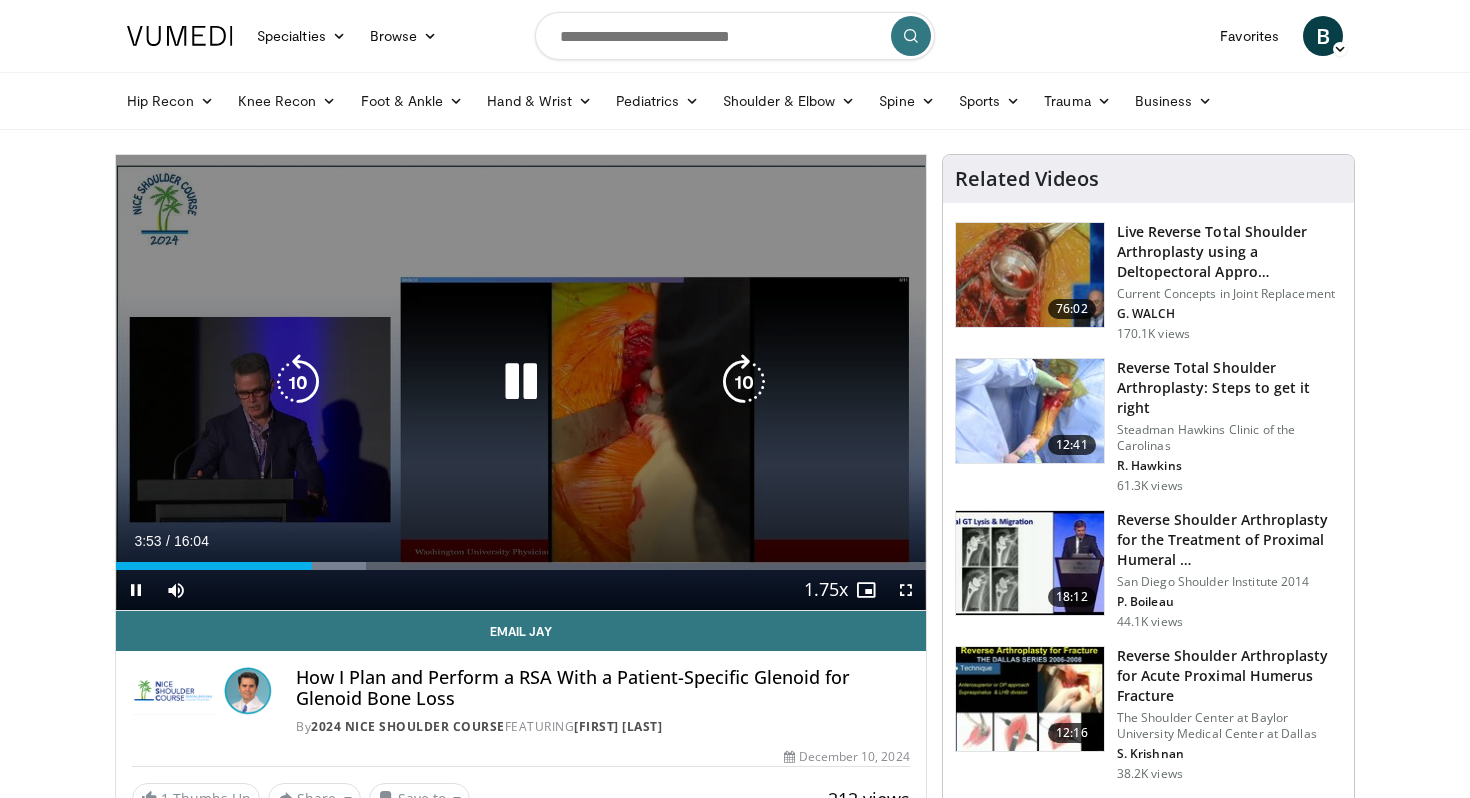 click at bounding box center (298, 382) 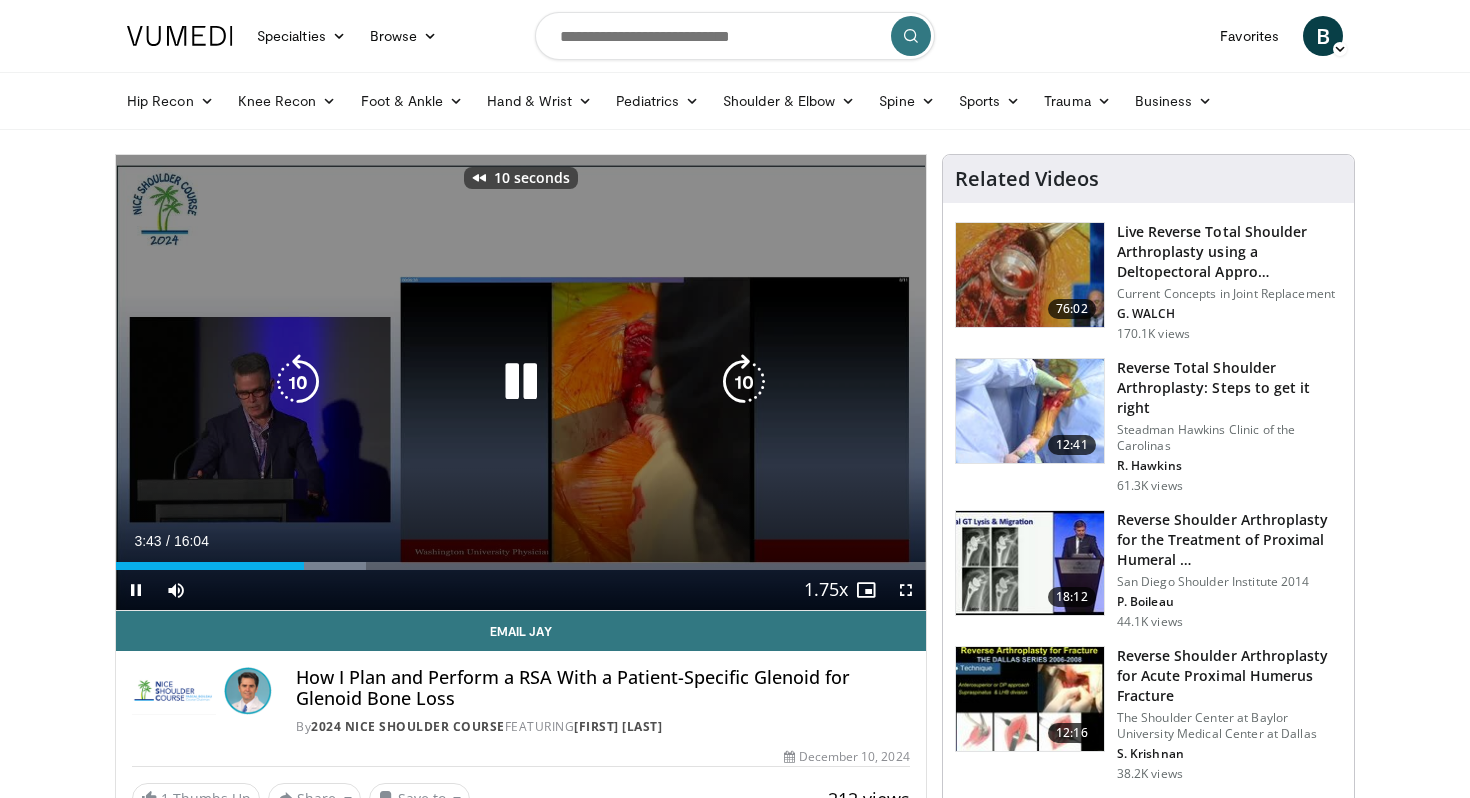 click at bounding box center [298, 382] 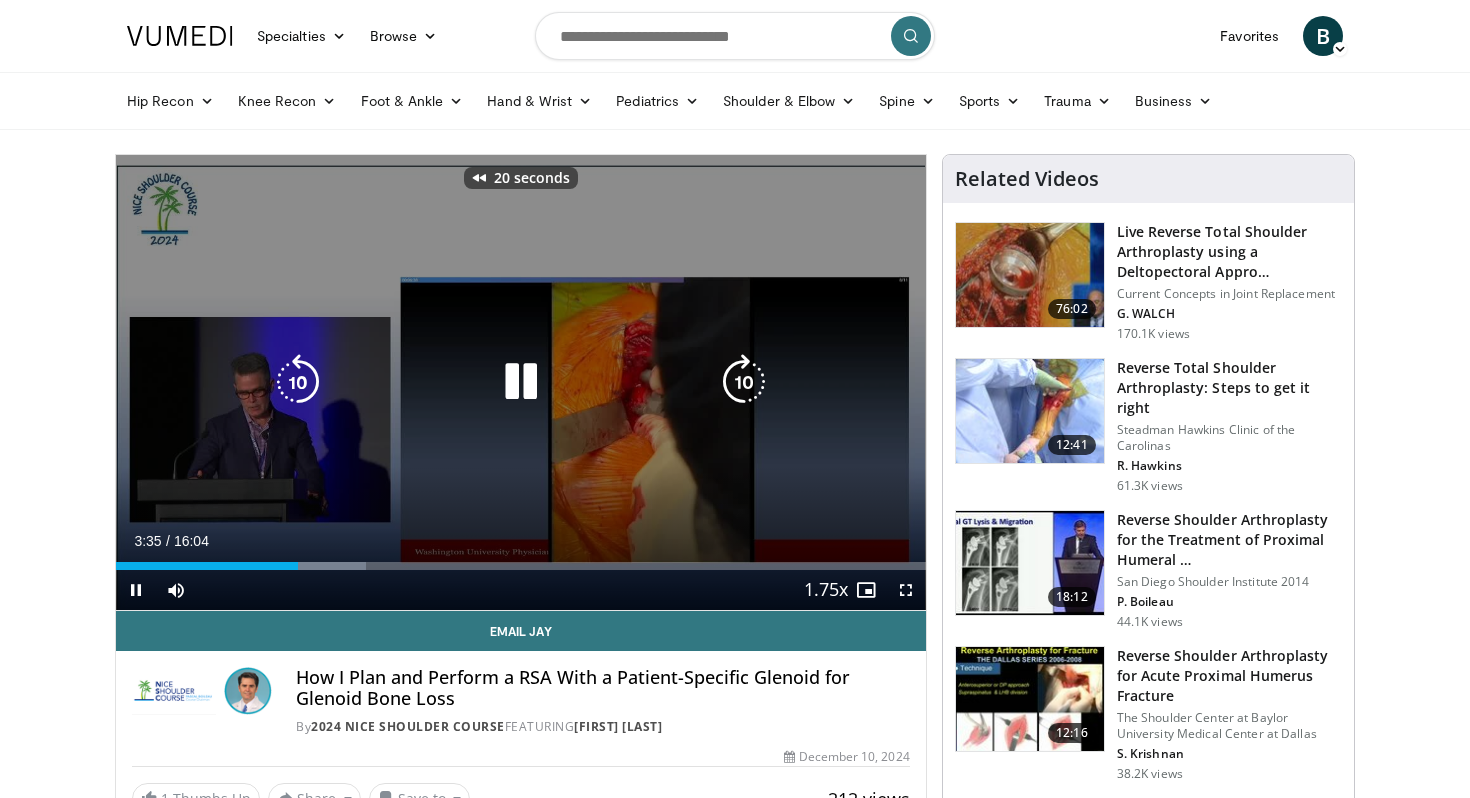 click at bounding box center (298, 382) 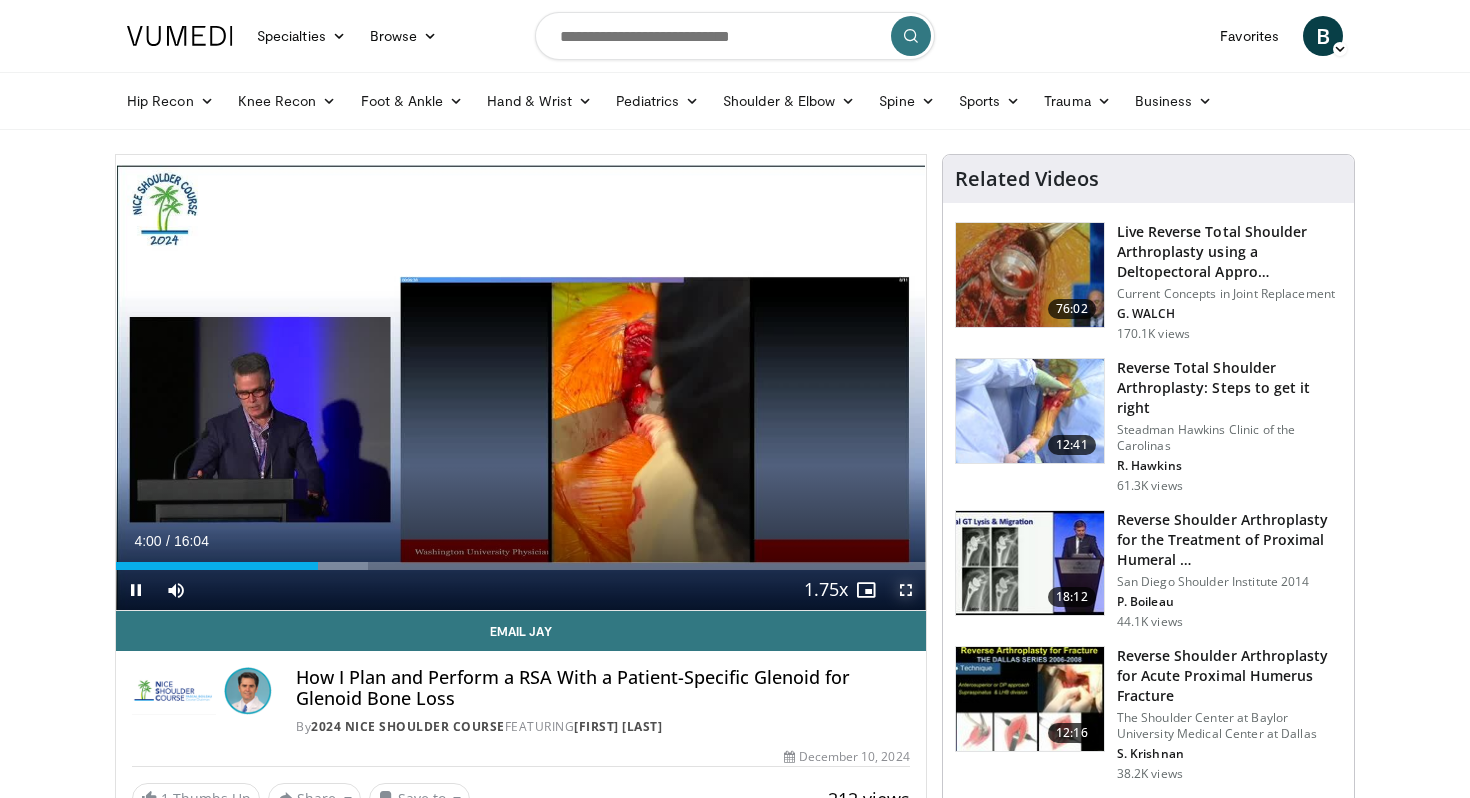 click at bounding box center (906, 590) 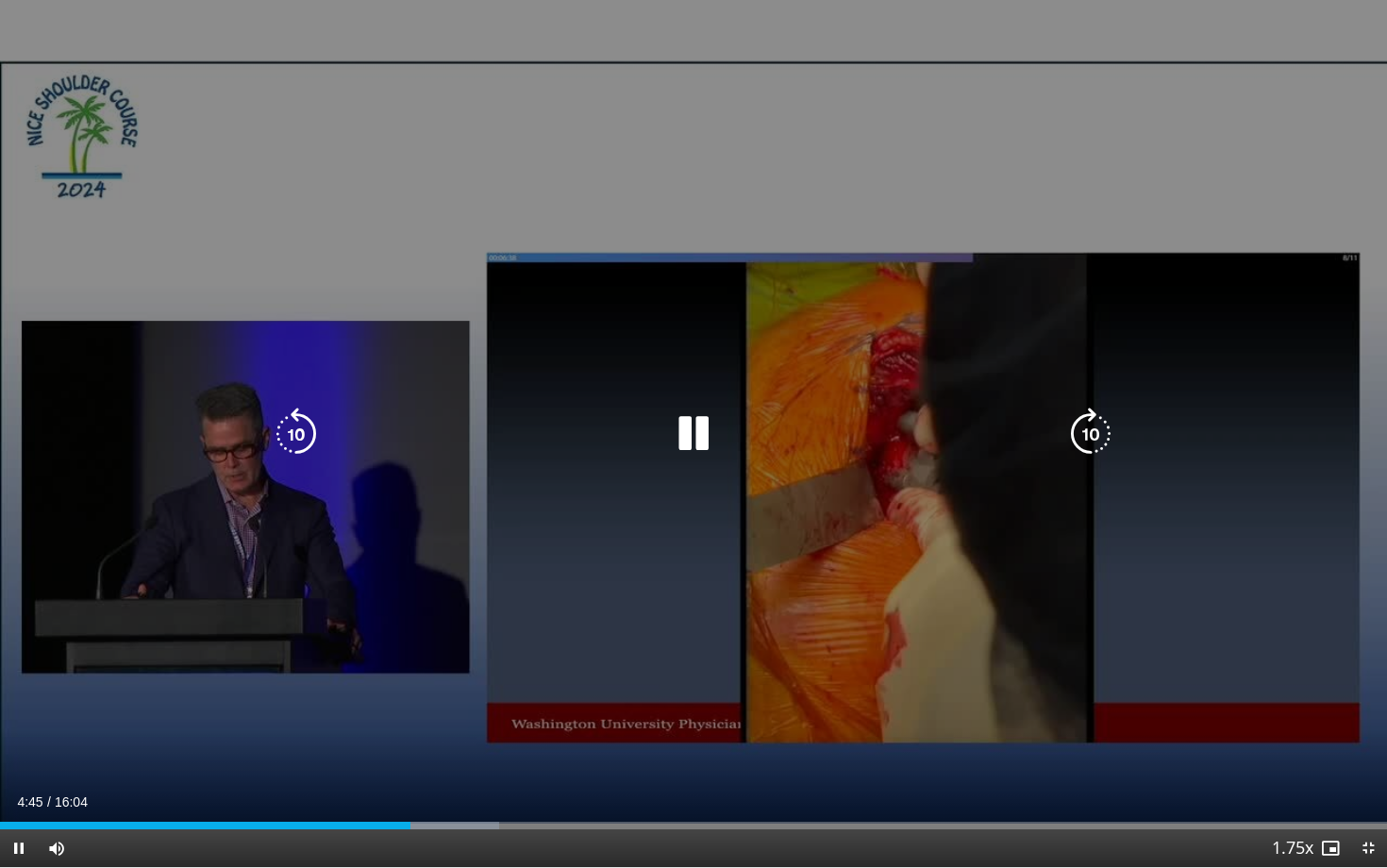 click at bounding box center (296, 434) 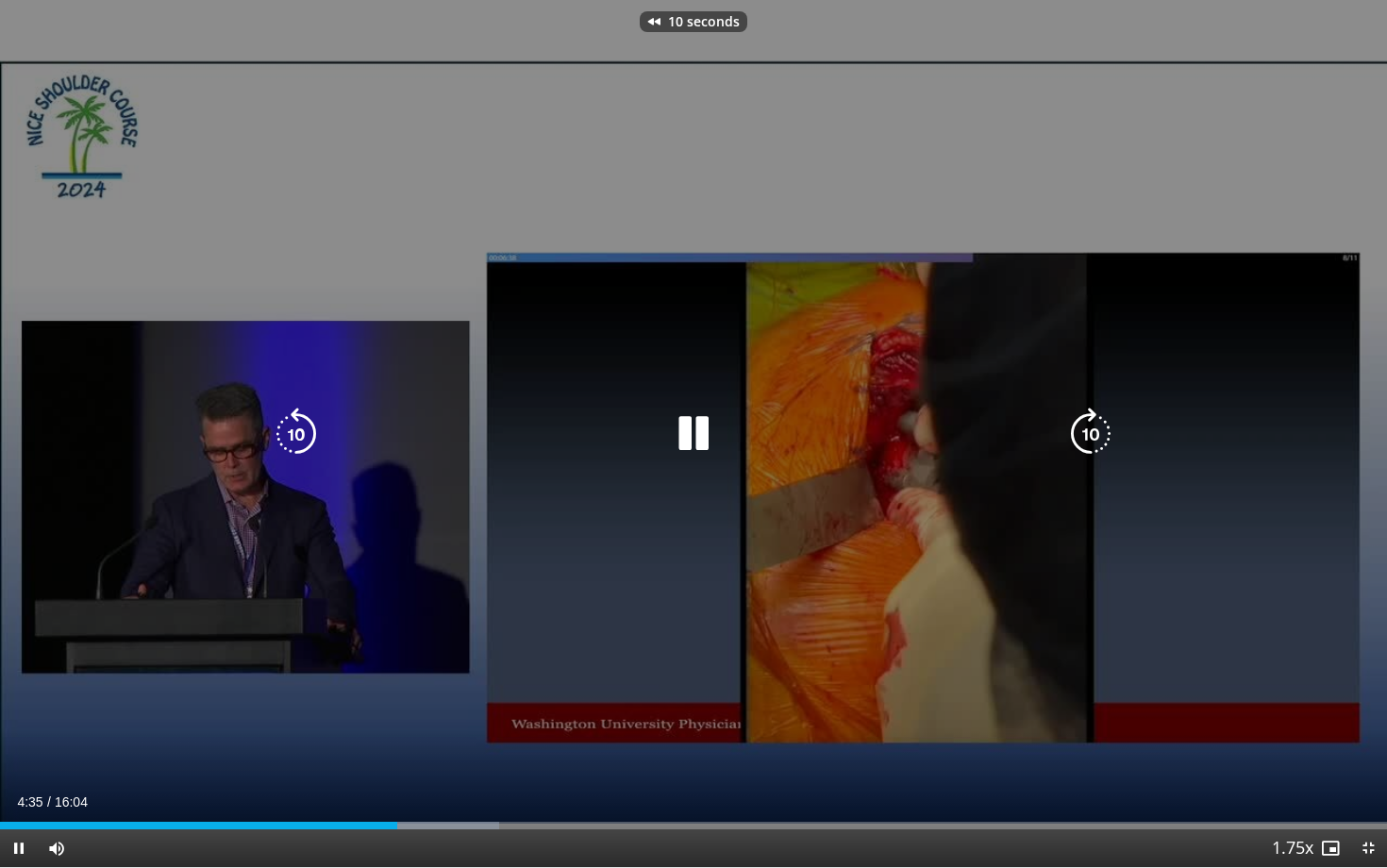 click at bounding box center [296, 434] 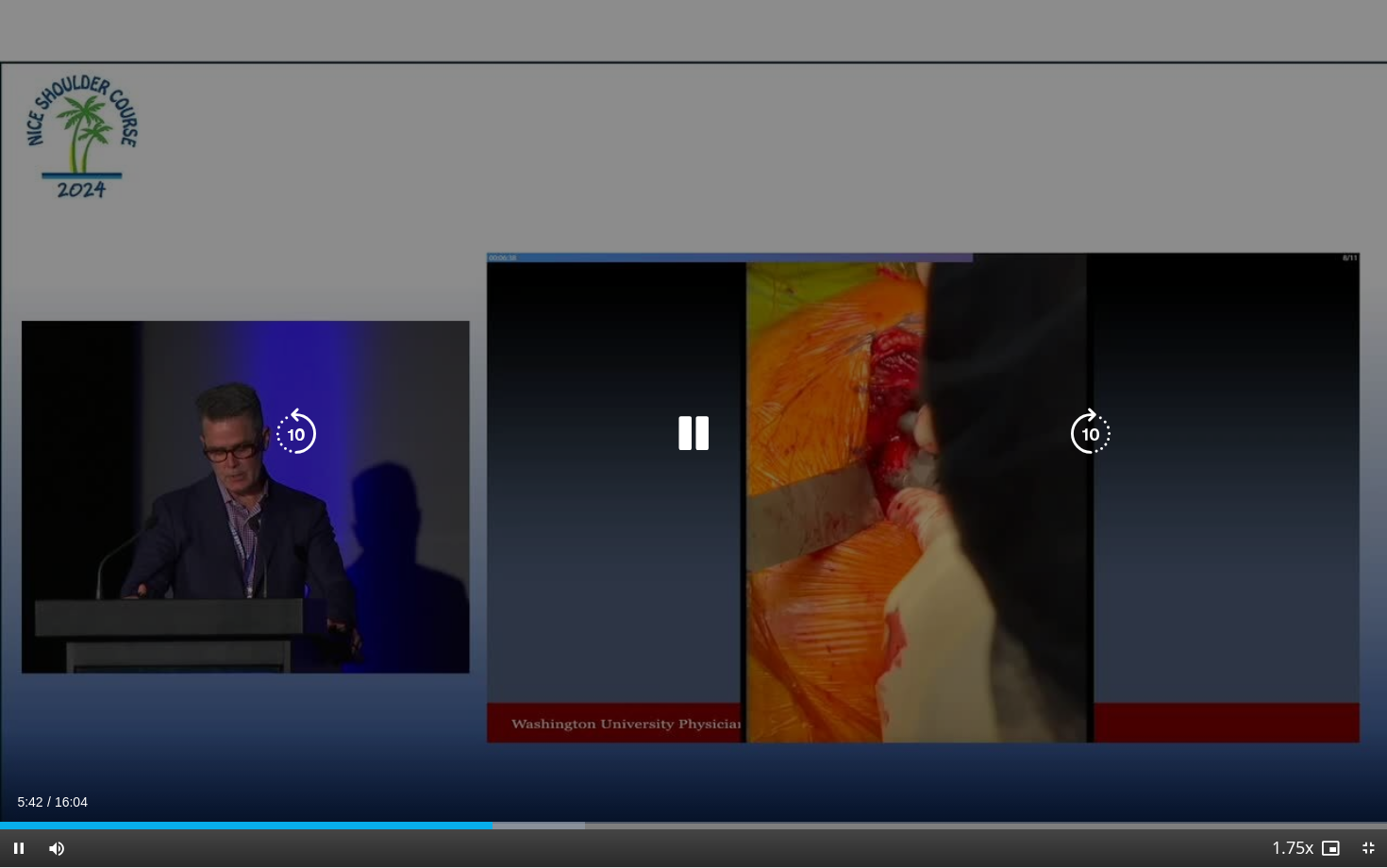 click at bounding box center [296, 434] 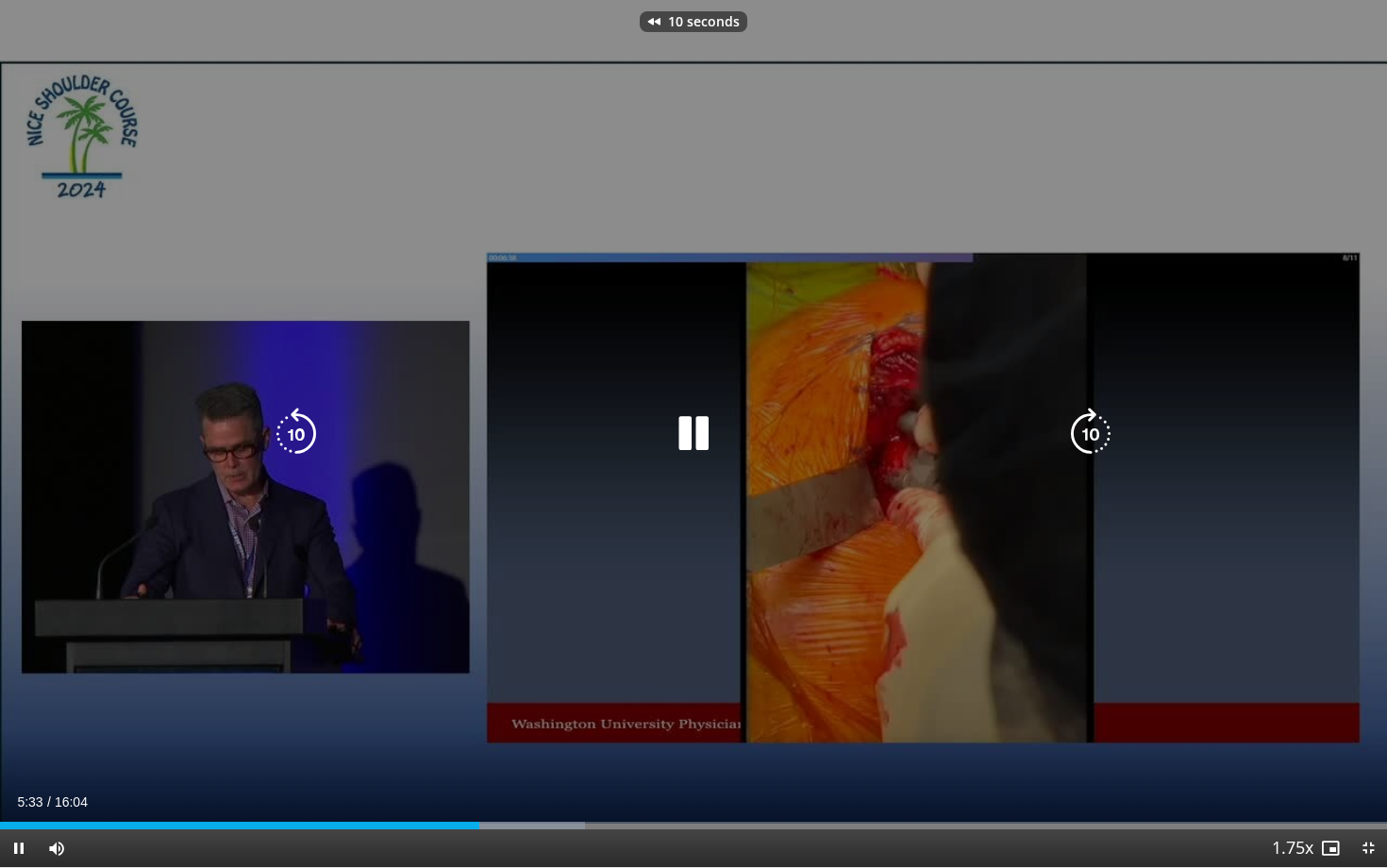 click at bounding box center (296, 434) 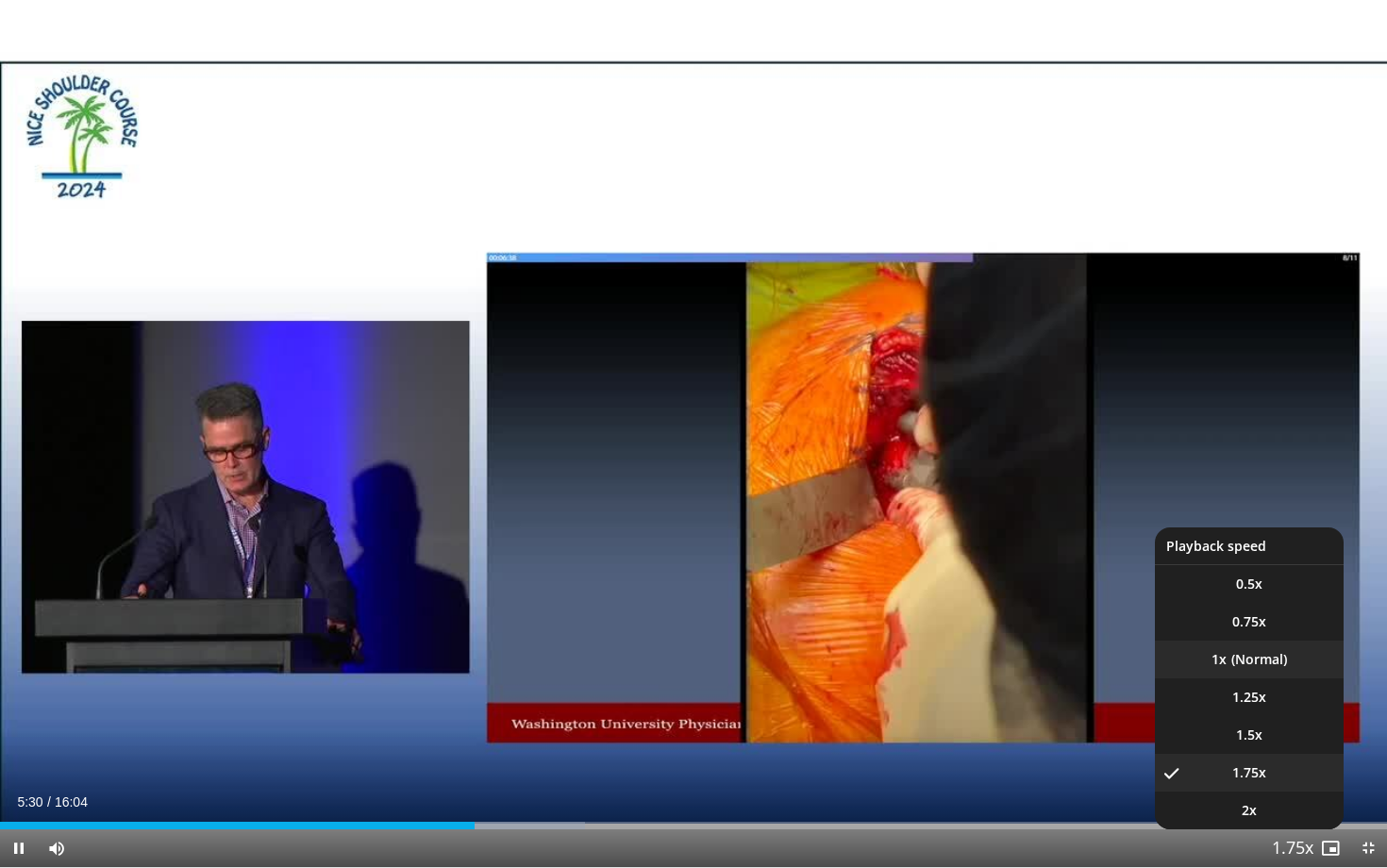 click on "1x" at bounding box center (1249, 659) 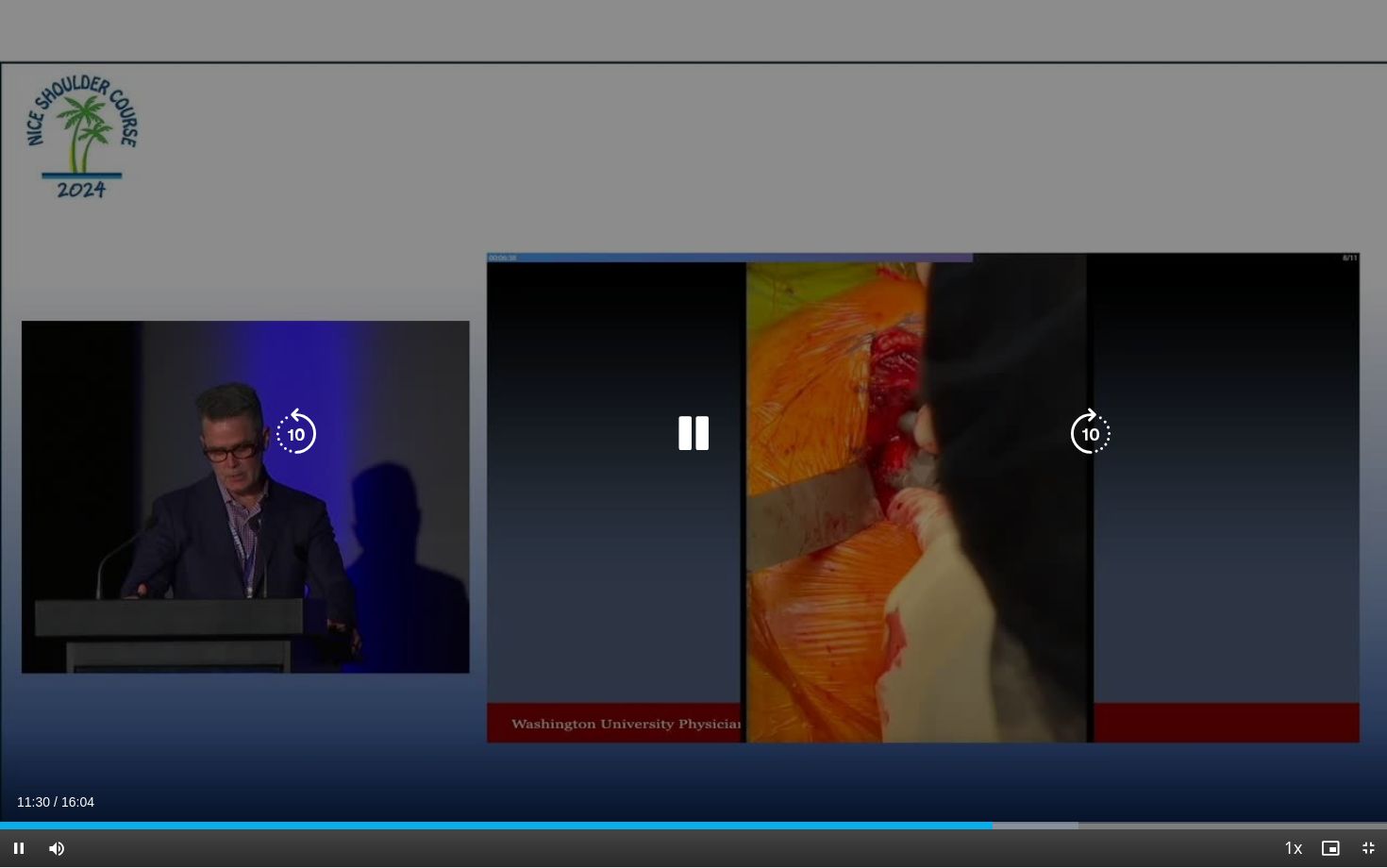 click at bounding box center [694, 434] 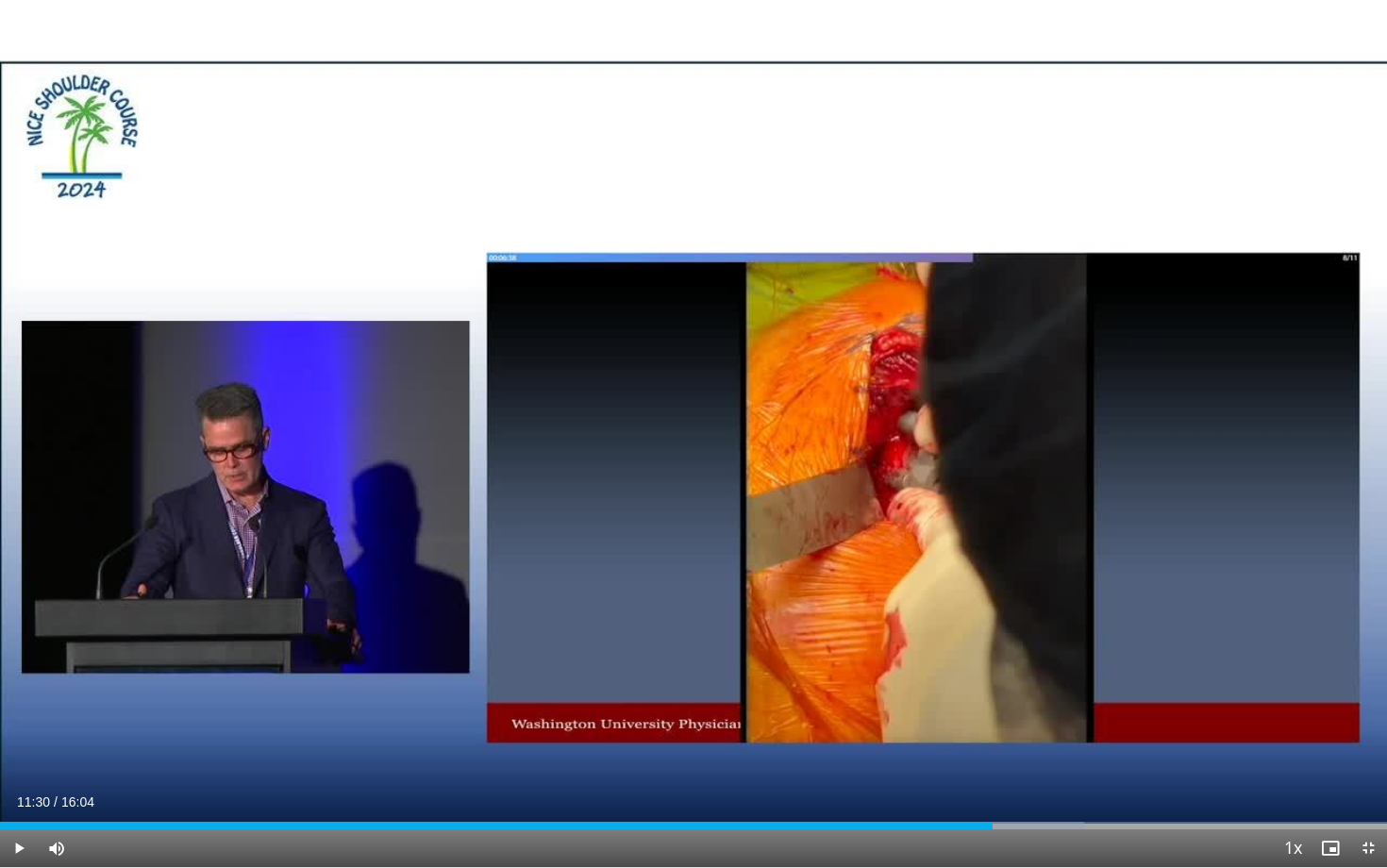 click on "20 seconds
Tap to unmute" at bounding box center (694, 433) 